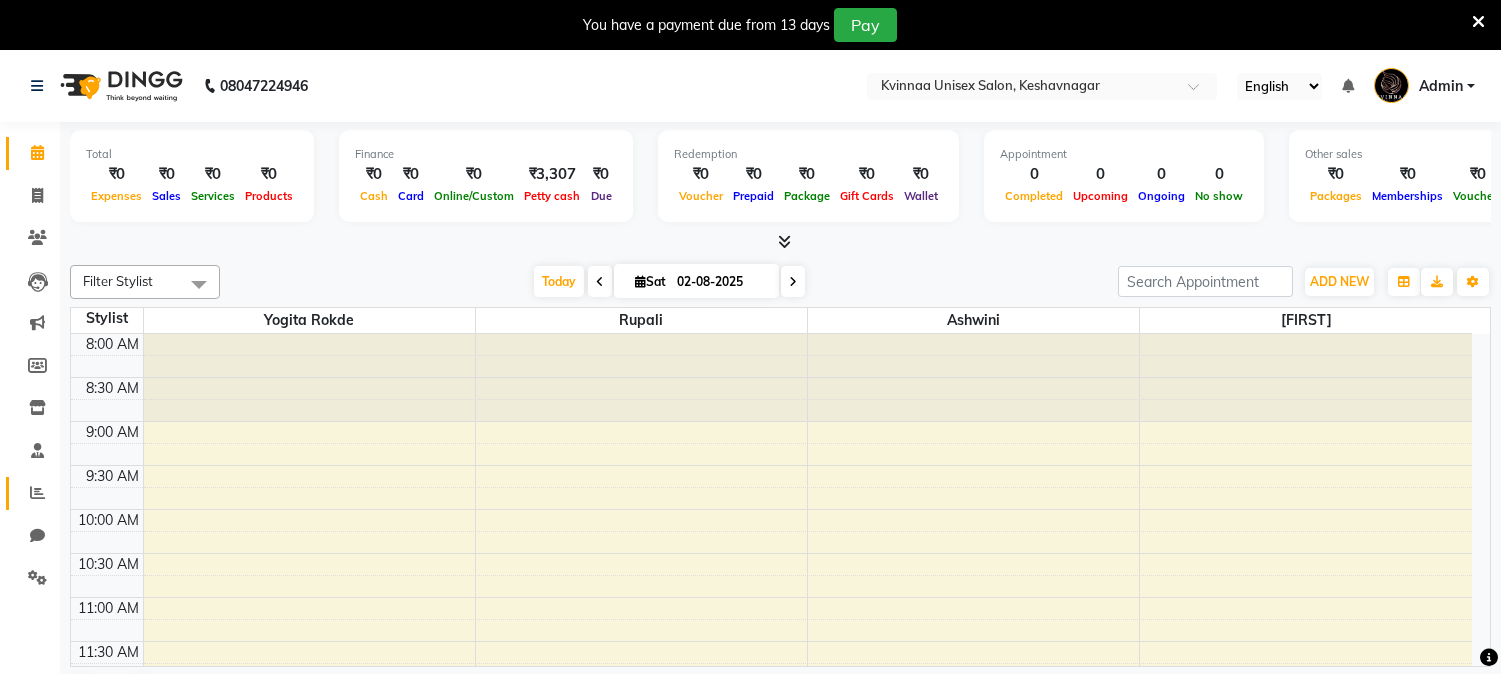scroll, scrollTop: 0, scrollLeft: 0, axis: both 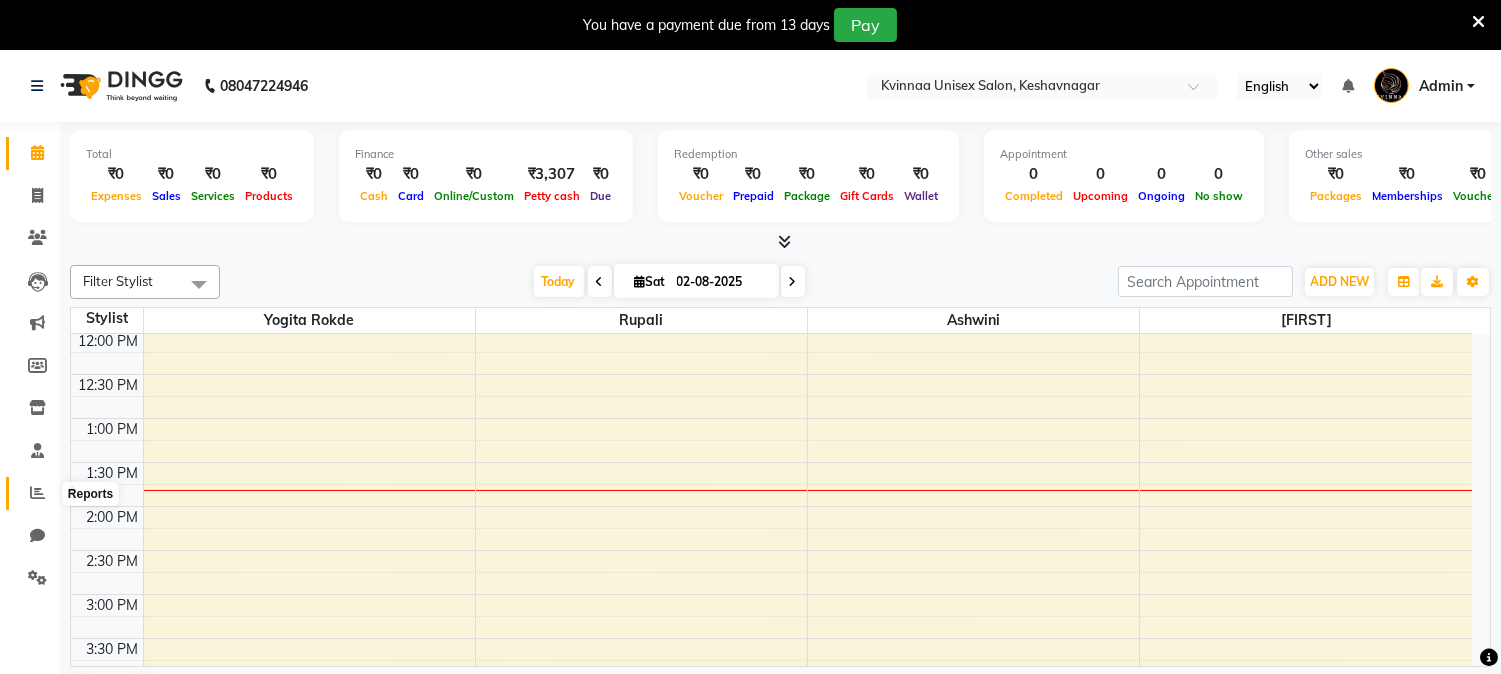 click 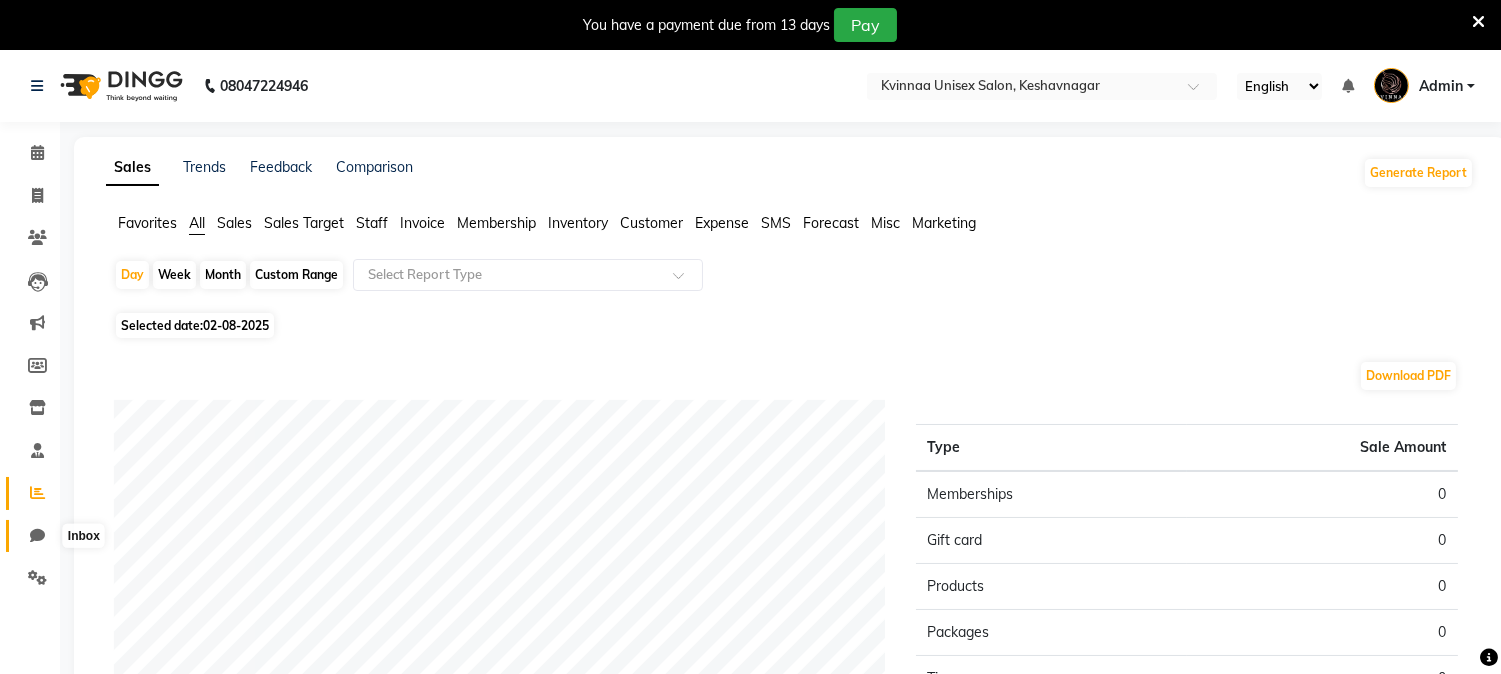 click 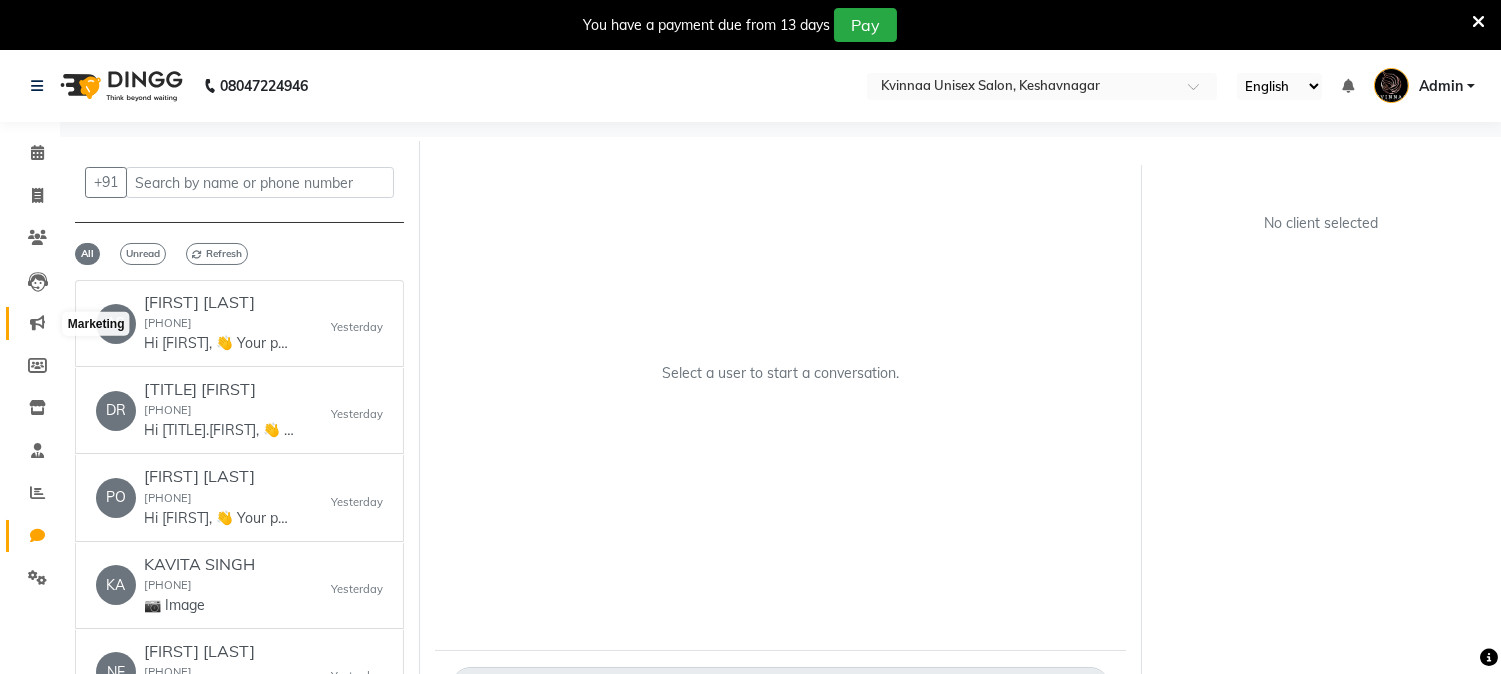 click 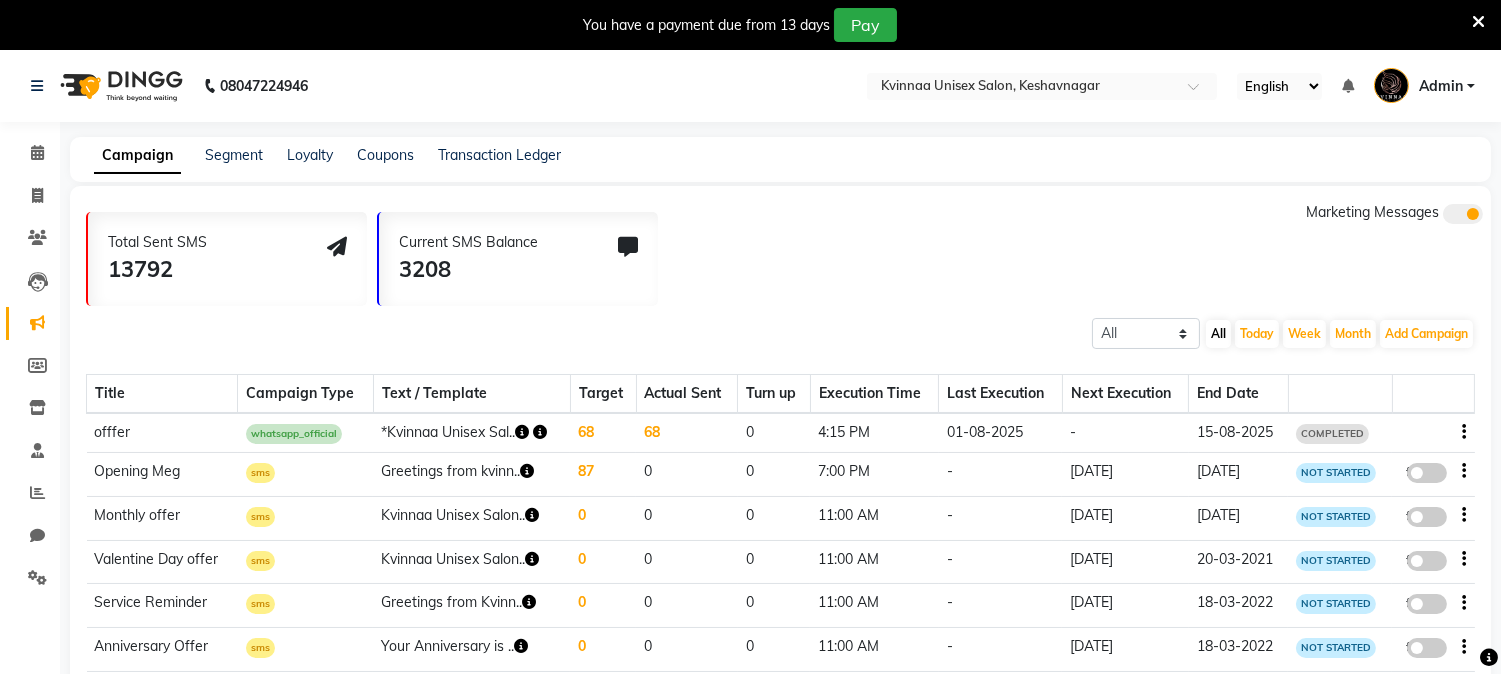 click on "COMPLETED" 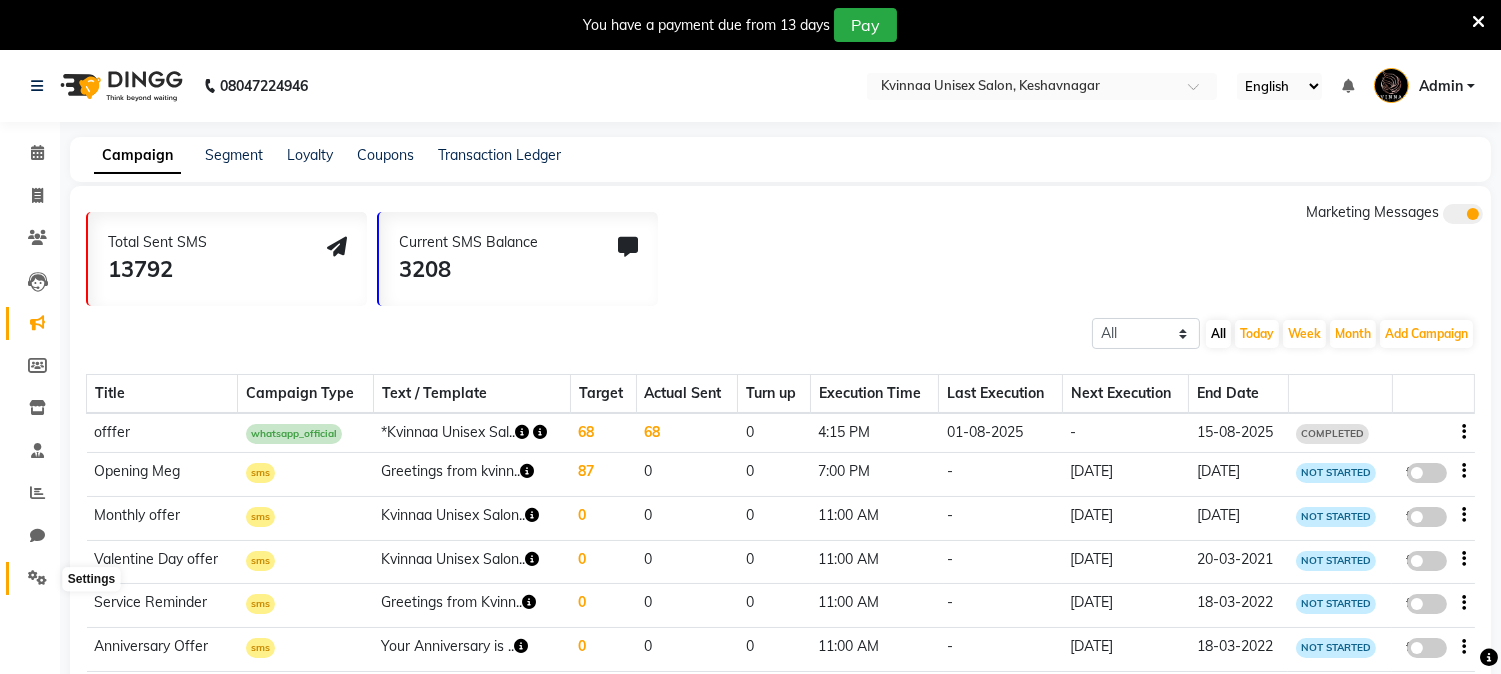 click 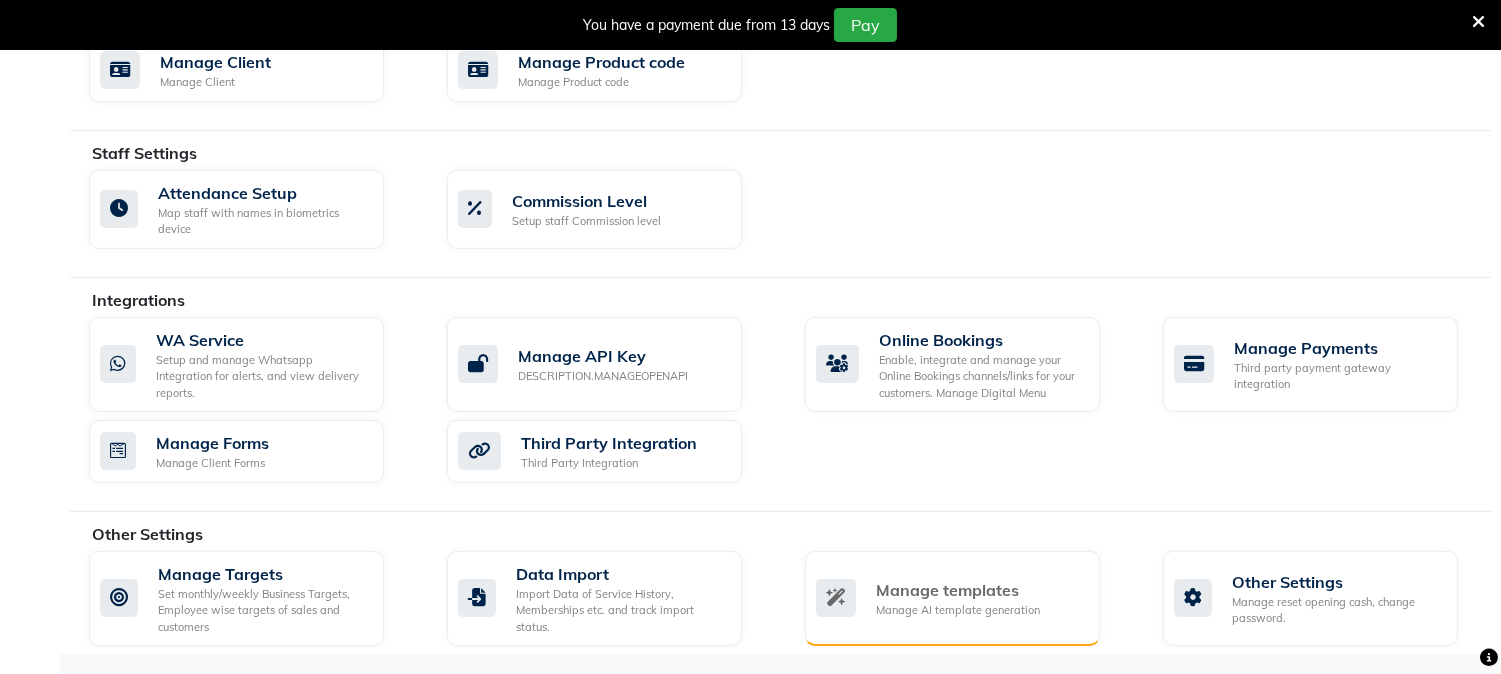 click on "Manage templates" 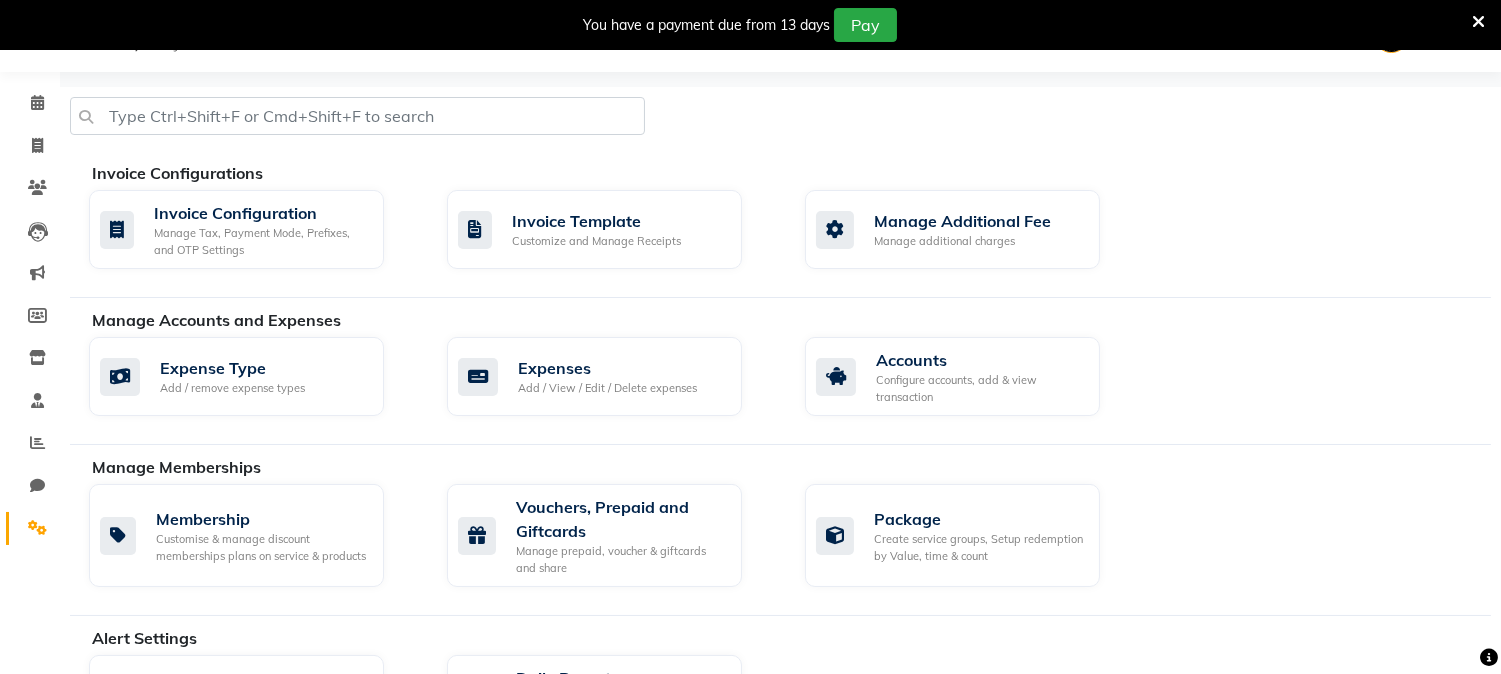 select on "APPROVED" 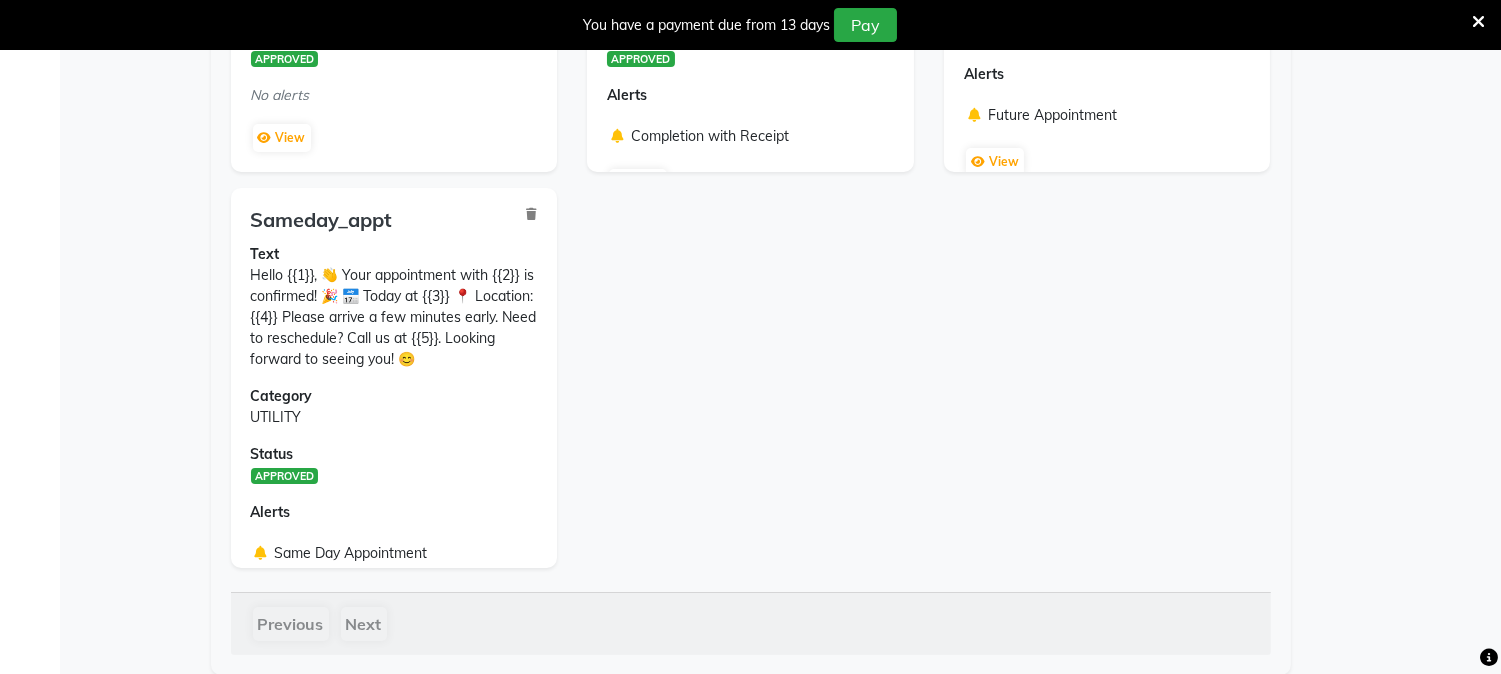 scroll, scrollTop: 0, scrollLeft: 0, axis: both 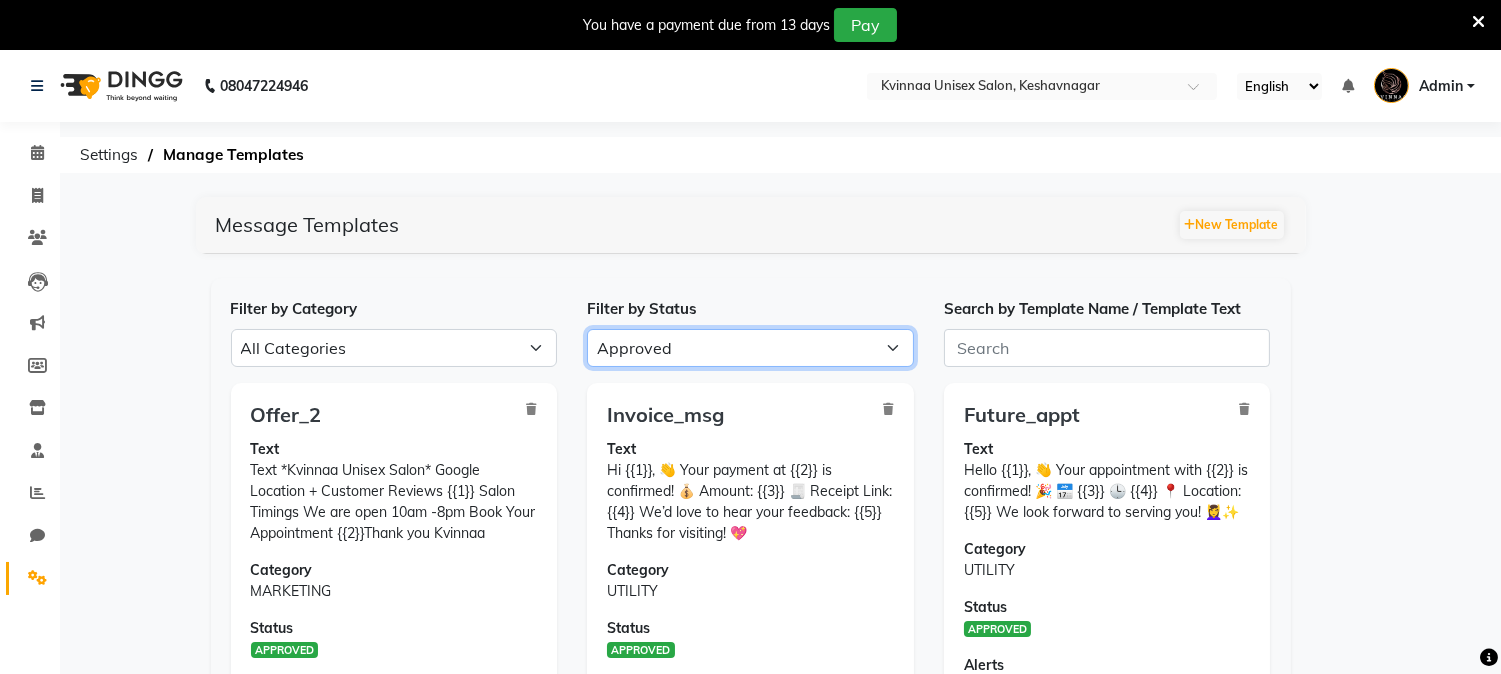 click on "All Approved Rejected Failed Pending" at bounding box center (750, 348) 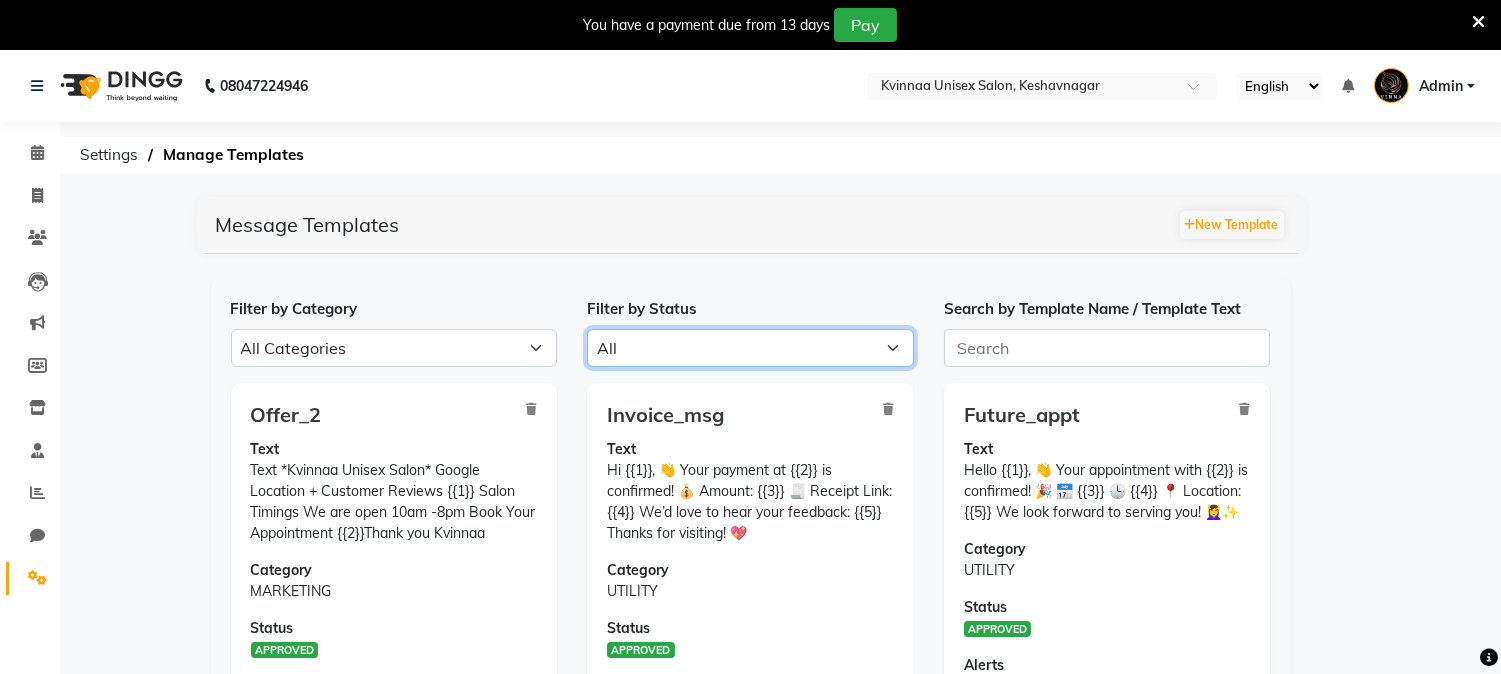 click on "All Approved Rejected Failed Pending" at bounding box center (750, 348) 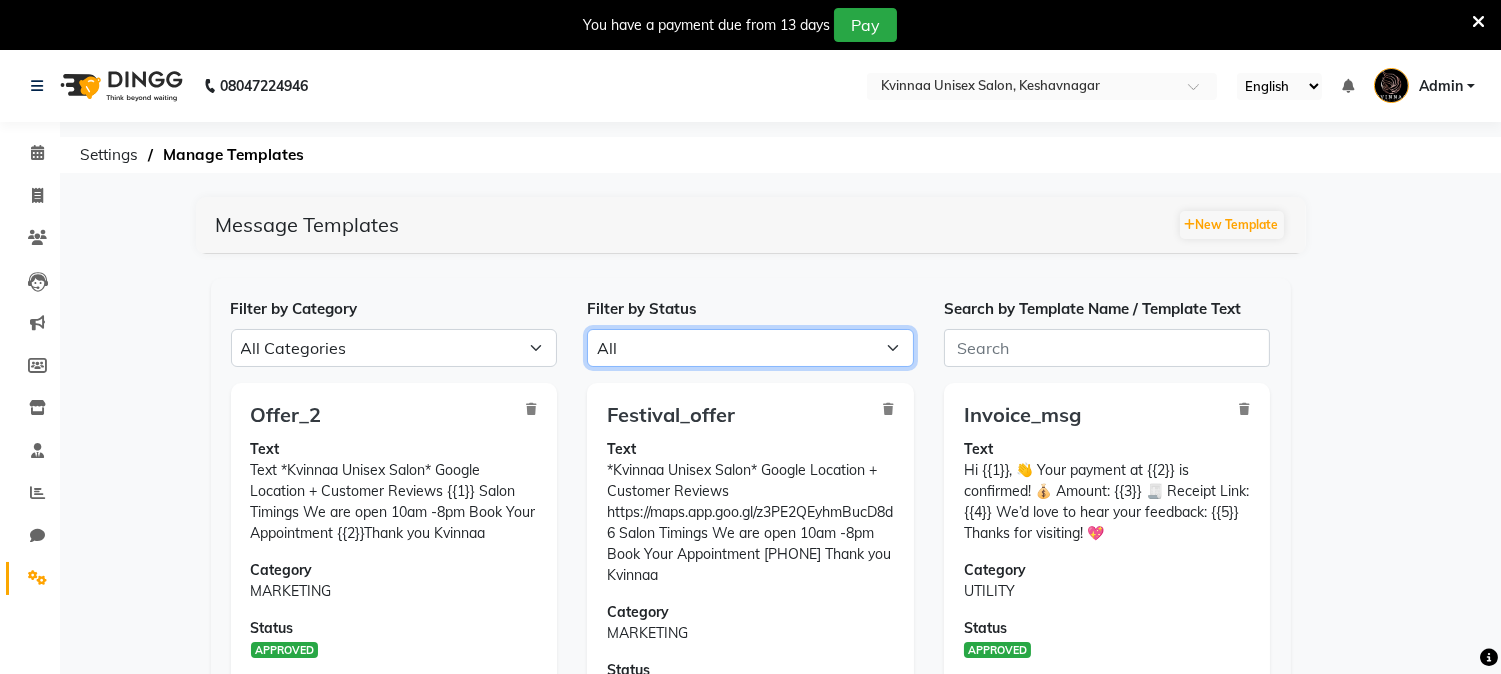 scroll, scrollTop: 43, scrollLeft: 0, axis: vertical 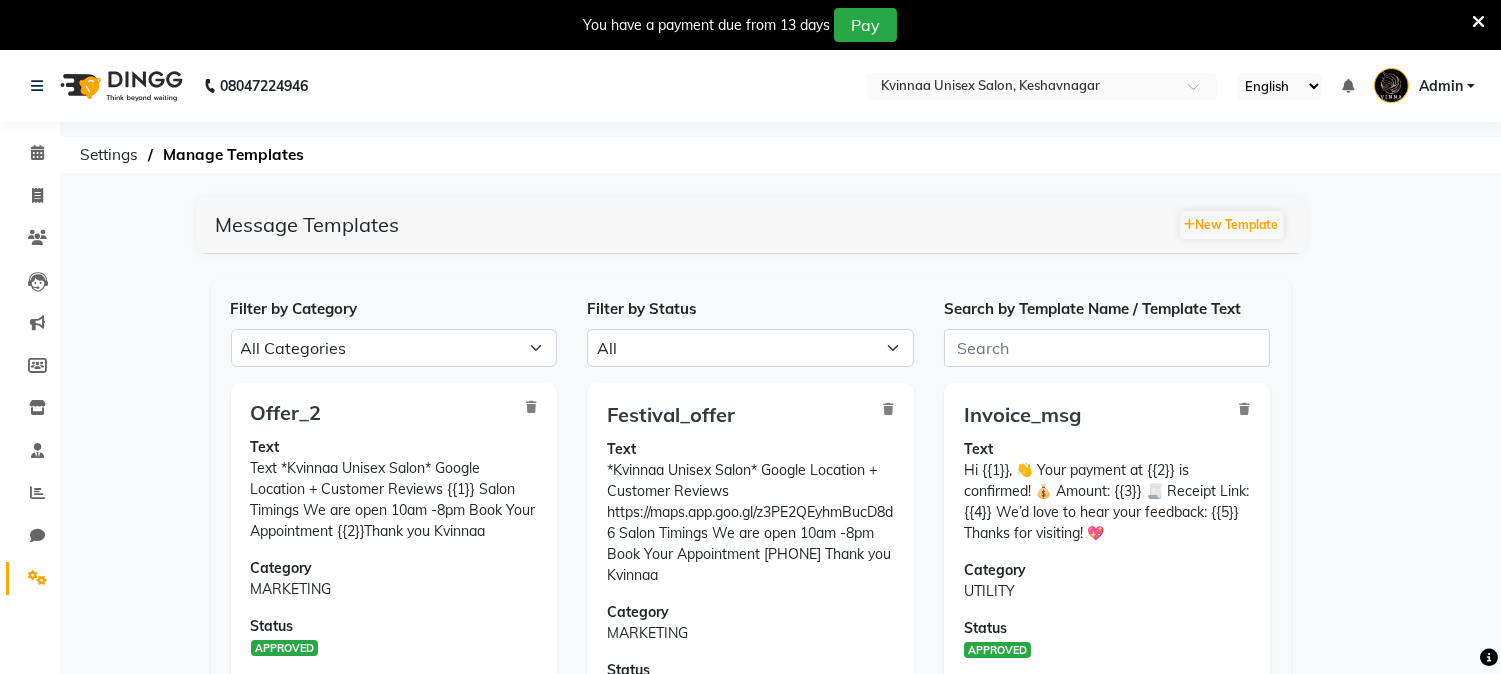 click on "Text *Kvinnaa Unisex‎ Salon* Google‎‎ Location‎‎ +‎ Customer‎ Reviews {{1}} Salon Timings We‎ are‎ open 10am‎ -8pm Book‎ Your Appointment {{2}}Thank‎ you‎ ‎Kvinnaa‎‎" 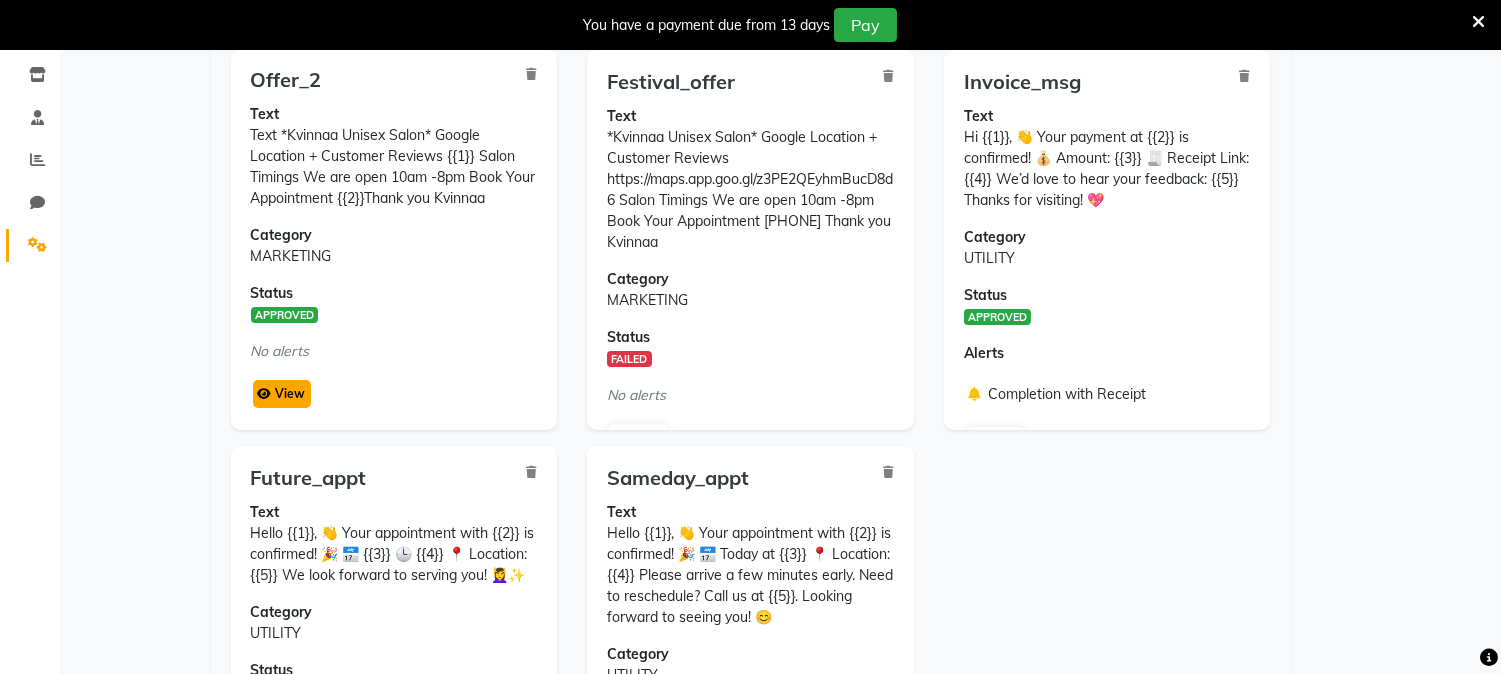 click on "View" 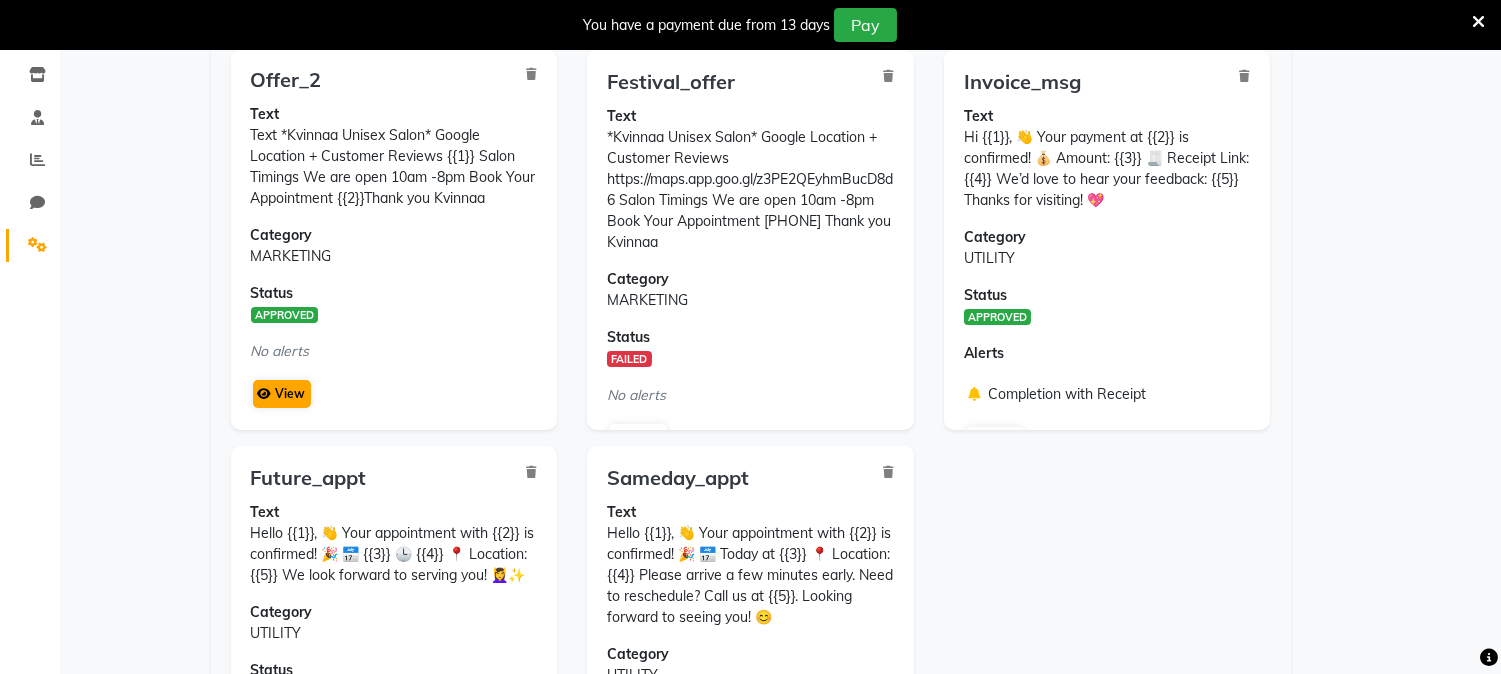 scroll, scrollTop: 50, scrollLeft: 0, axis: vertical 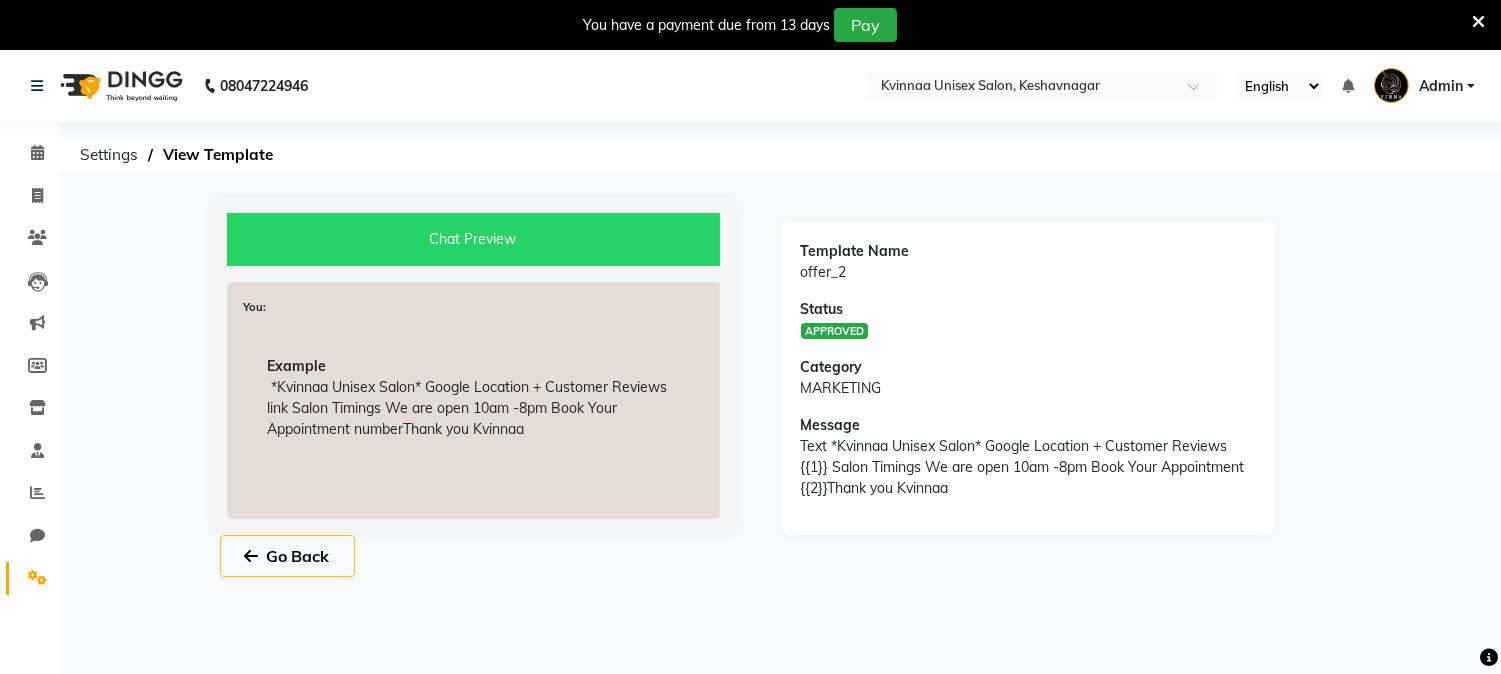 click on "Chat Preview" 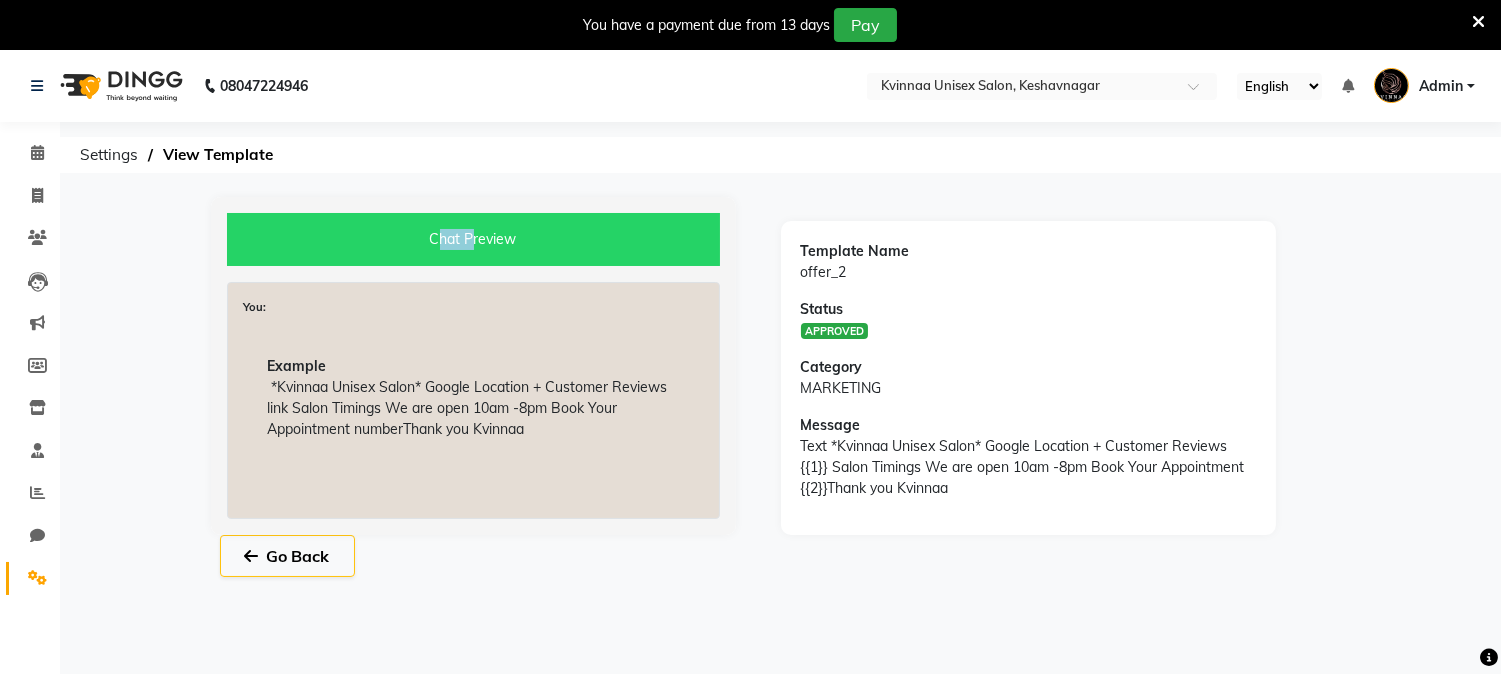 click on "Chat Preview" 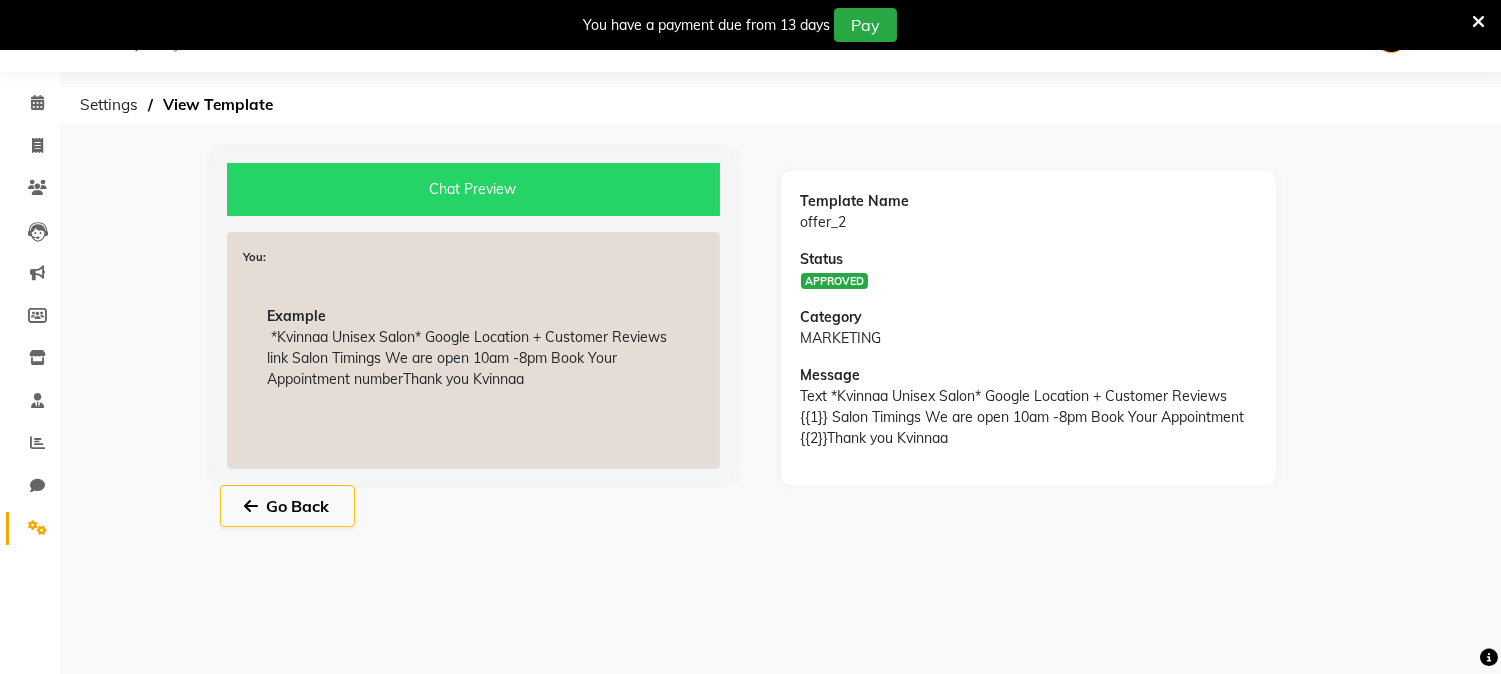 click on "Chat Preview" 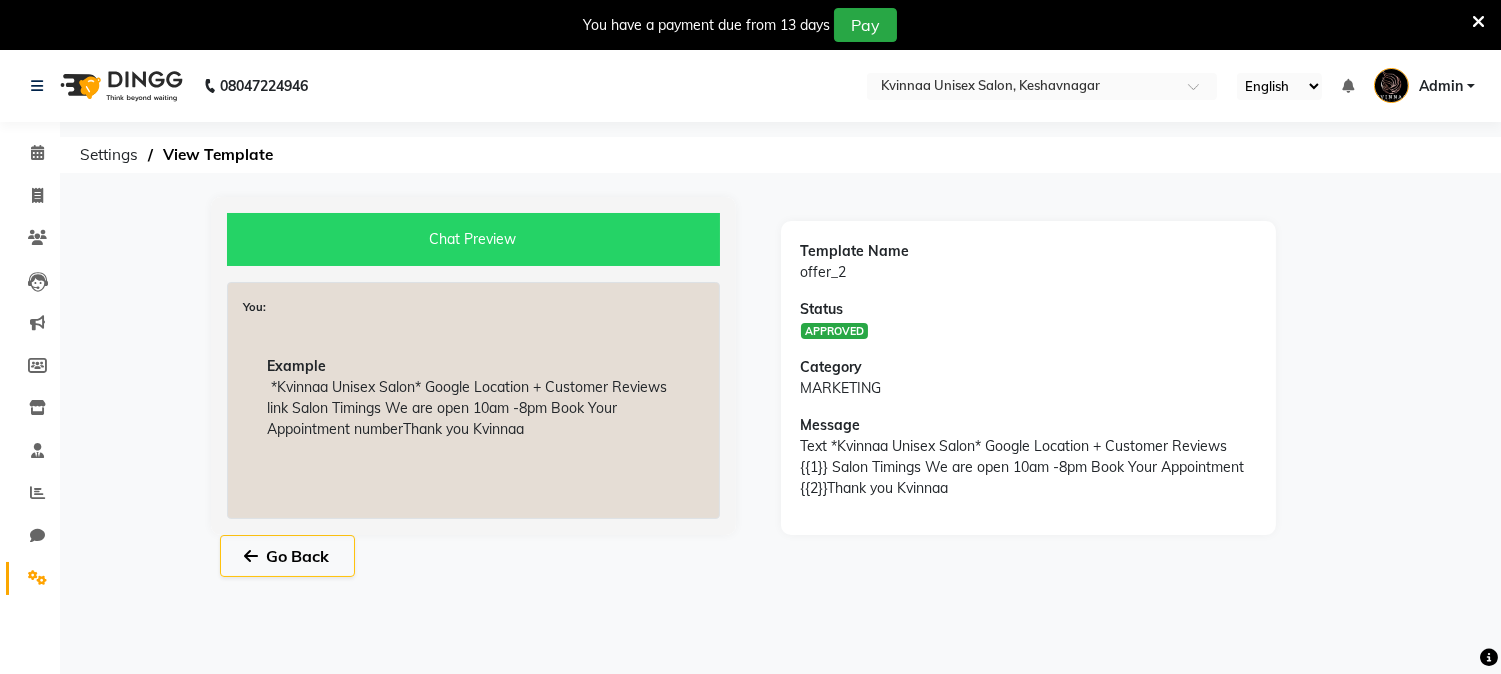 scroll, scrollTop: 50, scrollLeft: 0, axis: vertical 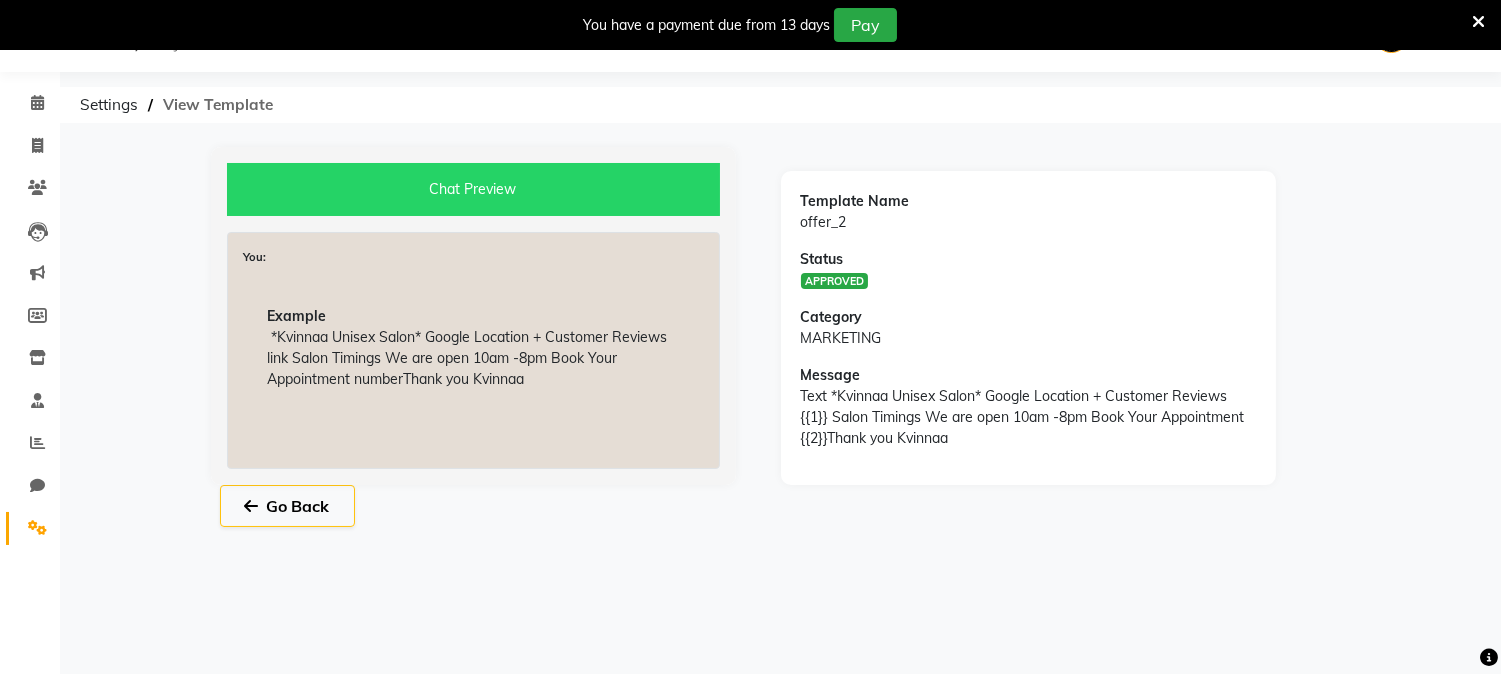 click on "View Template" 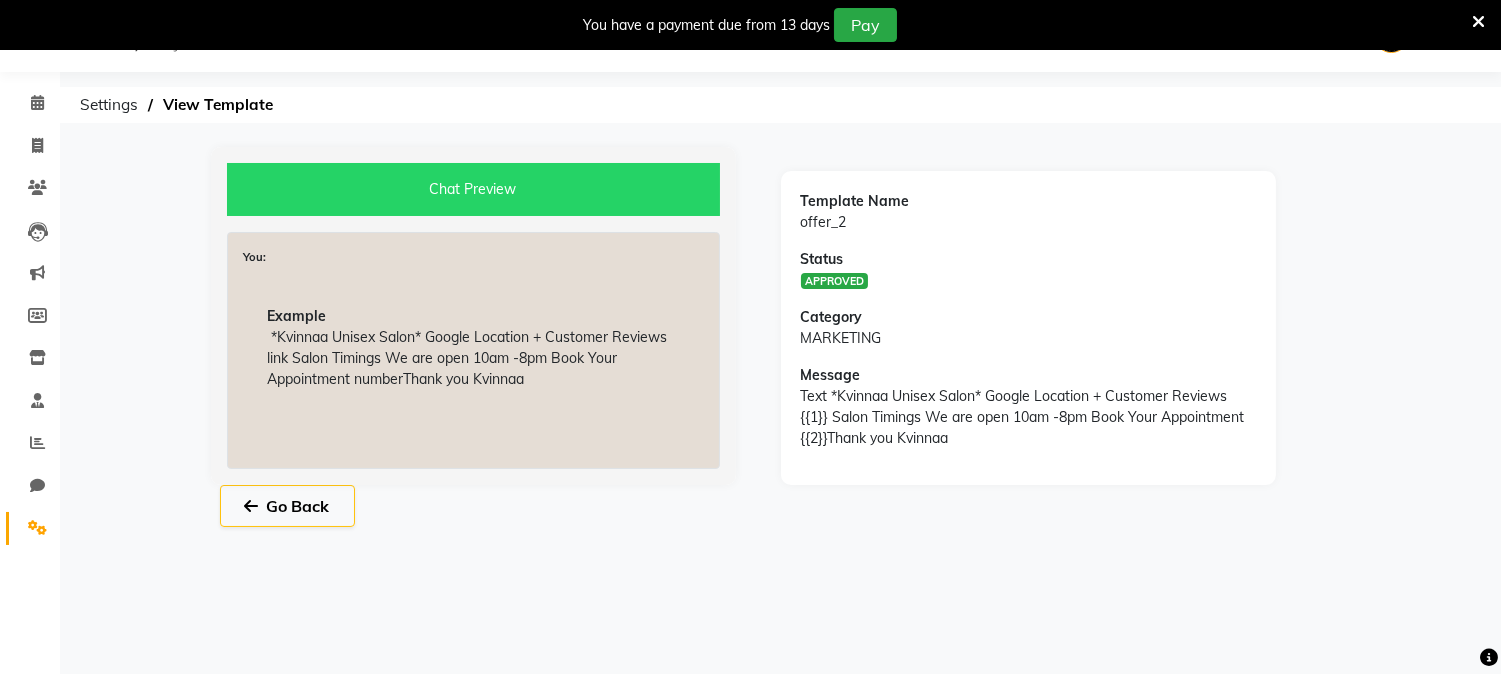 click on "Chat Preview" 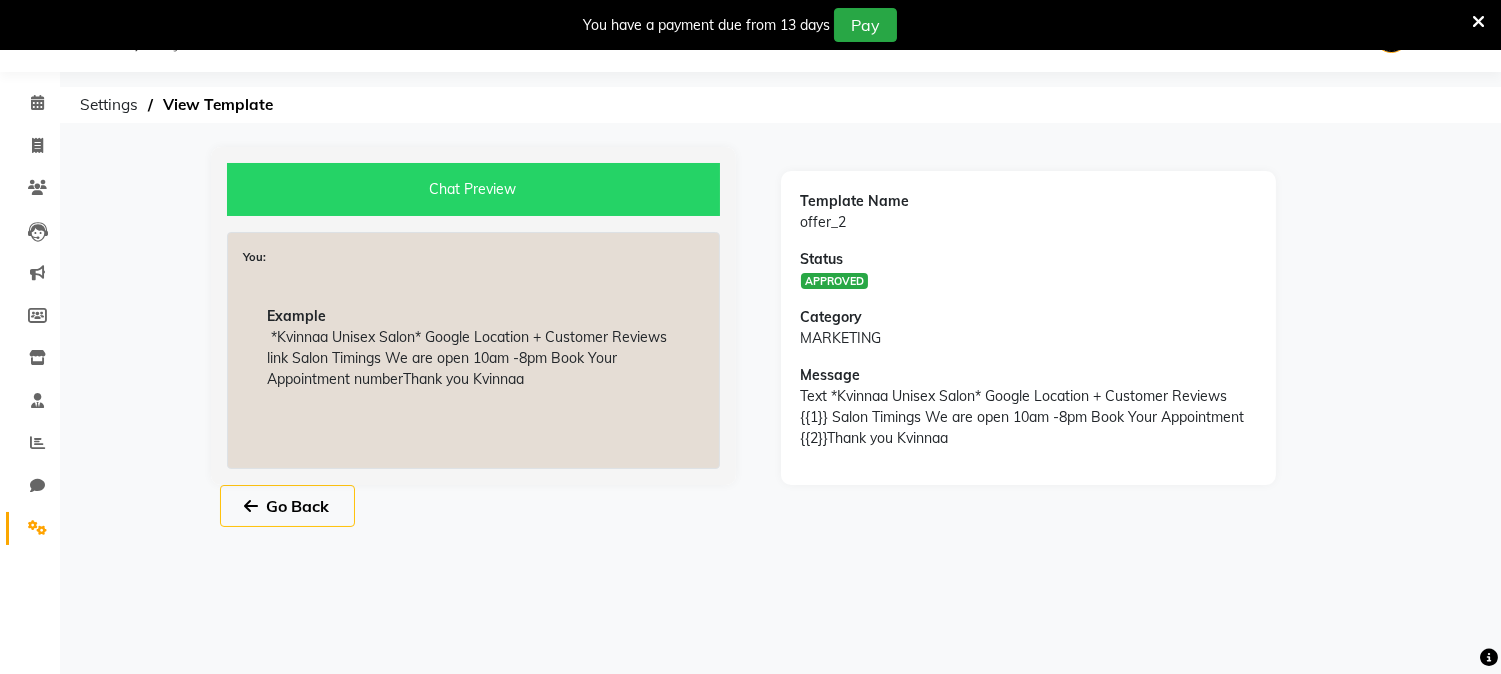 click 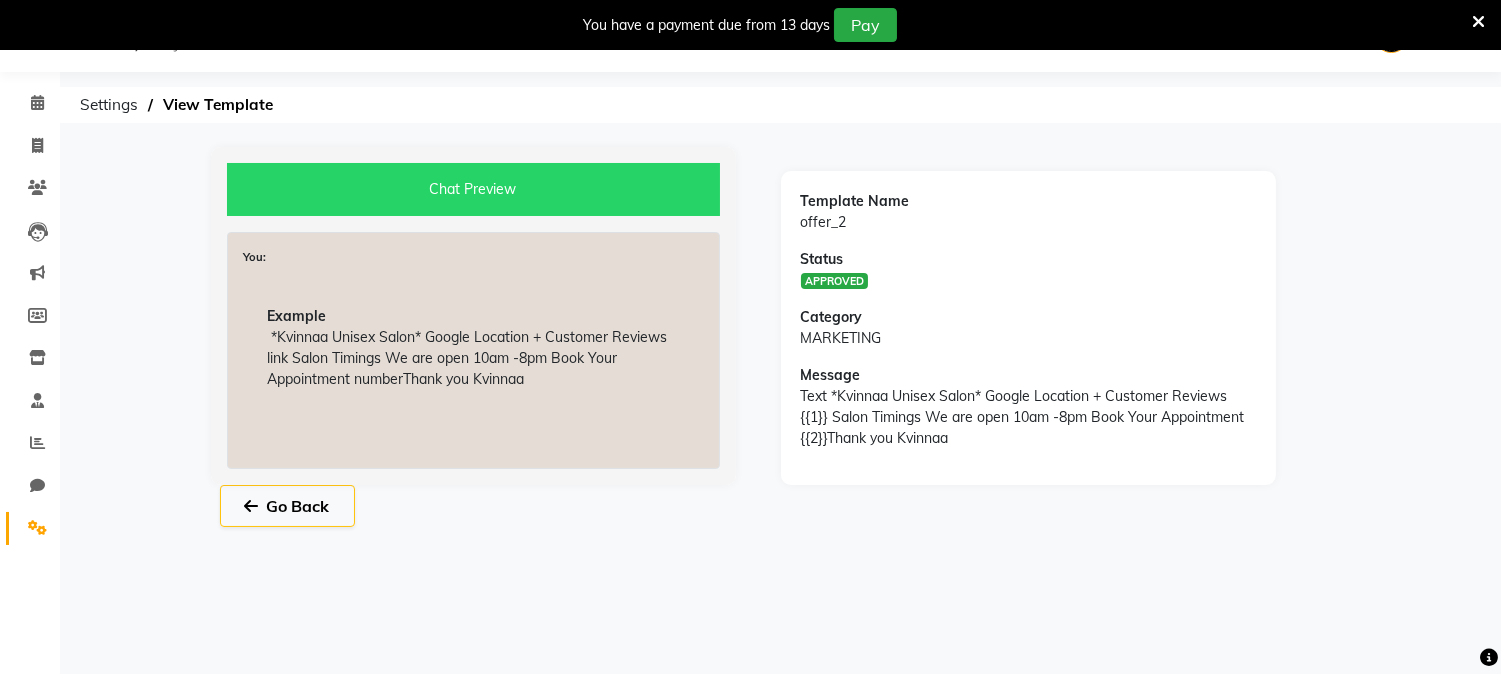 select on "APPROVED" 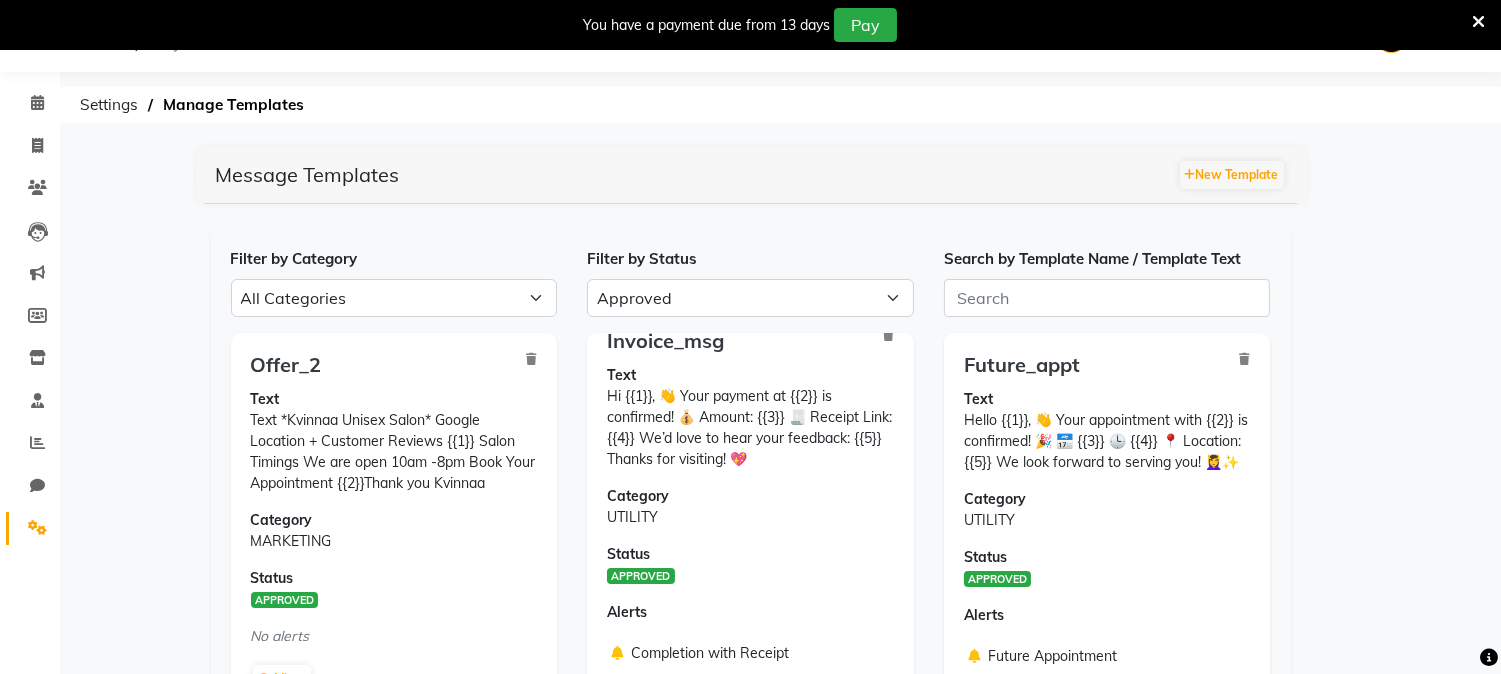 scroll, scrollTop: 46, scrollLeft: 0, axis: vertical 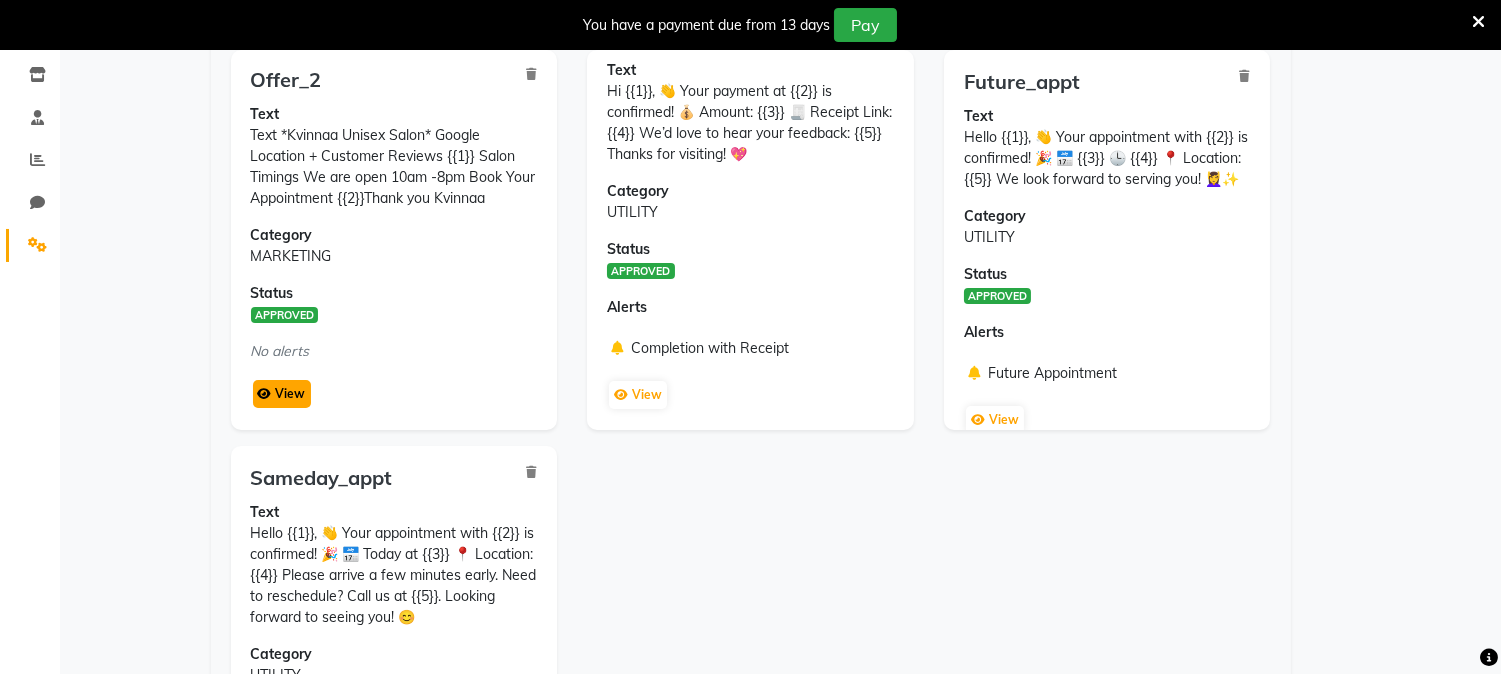 click on "View" 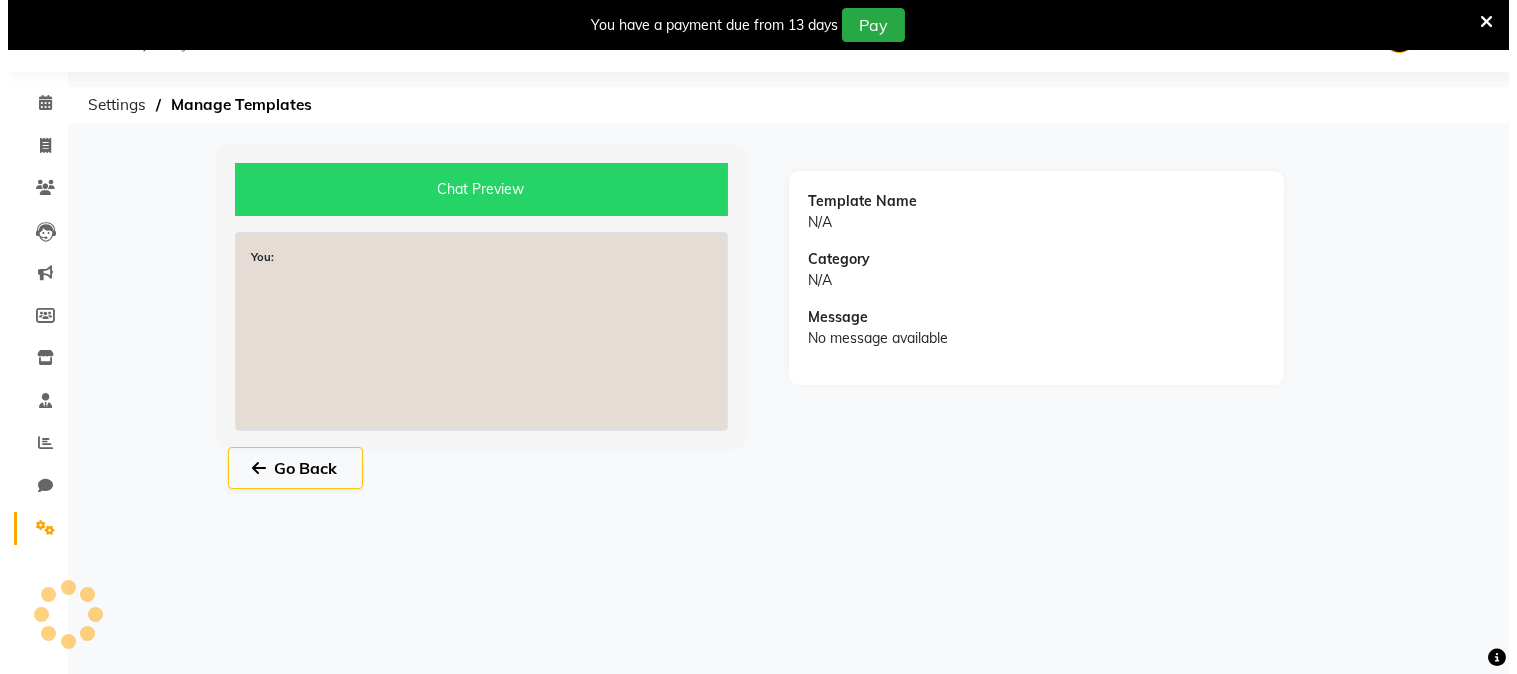 scroll, scrollTop: 50, scrollLeft: 0, axis: vertical 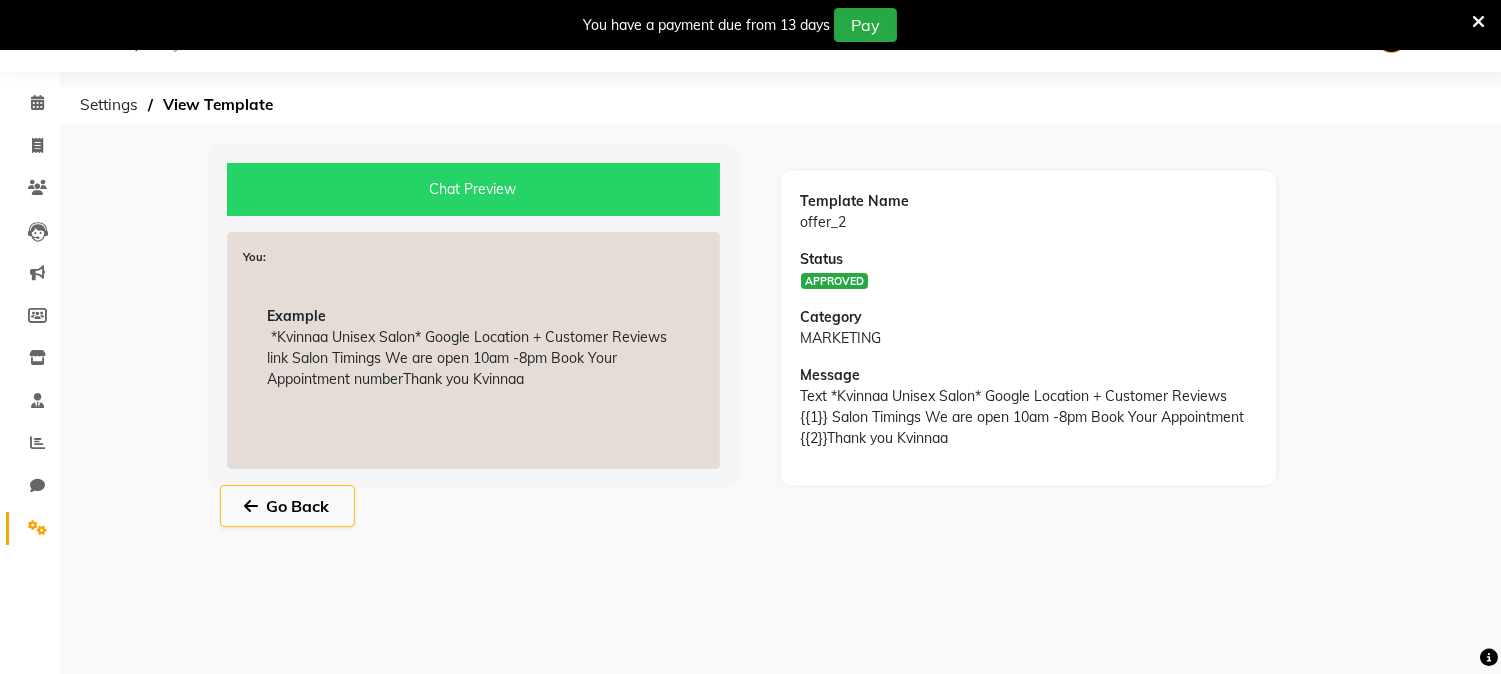 click on "Chat Preview" 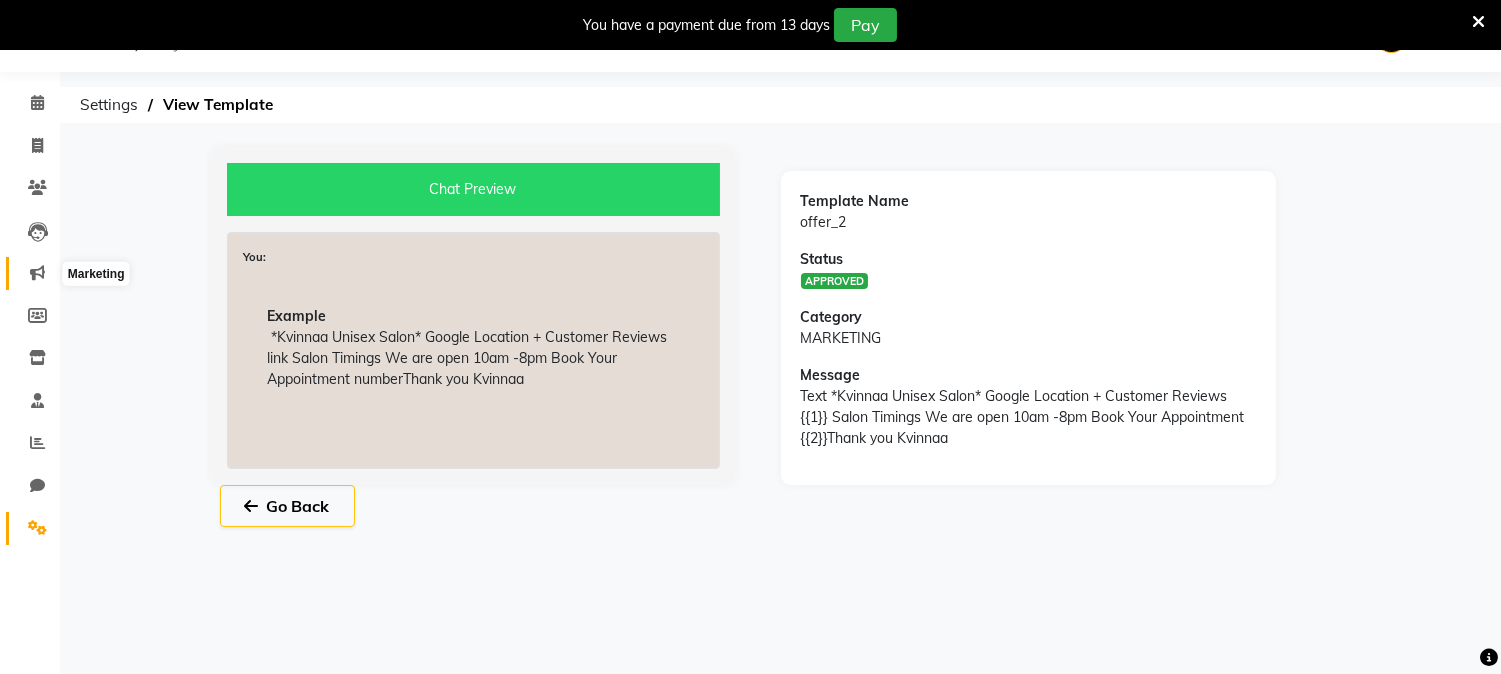 click 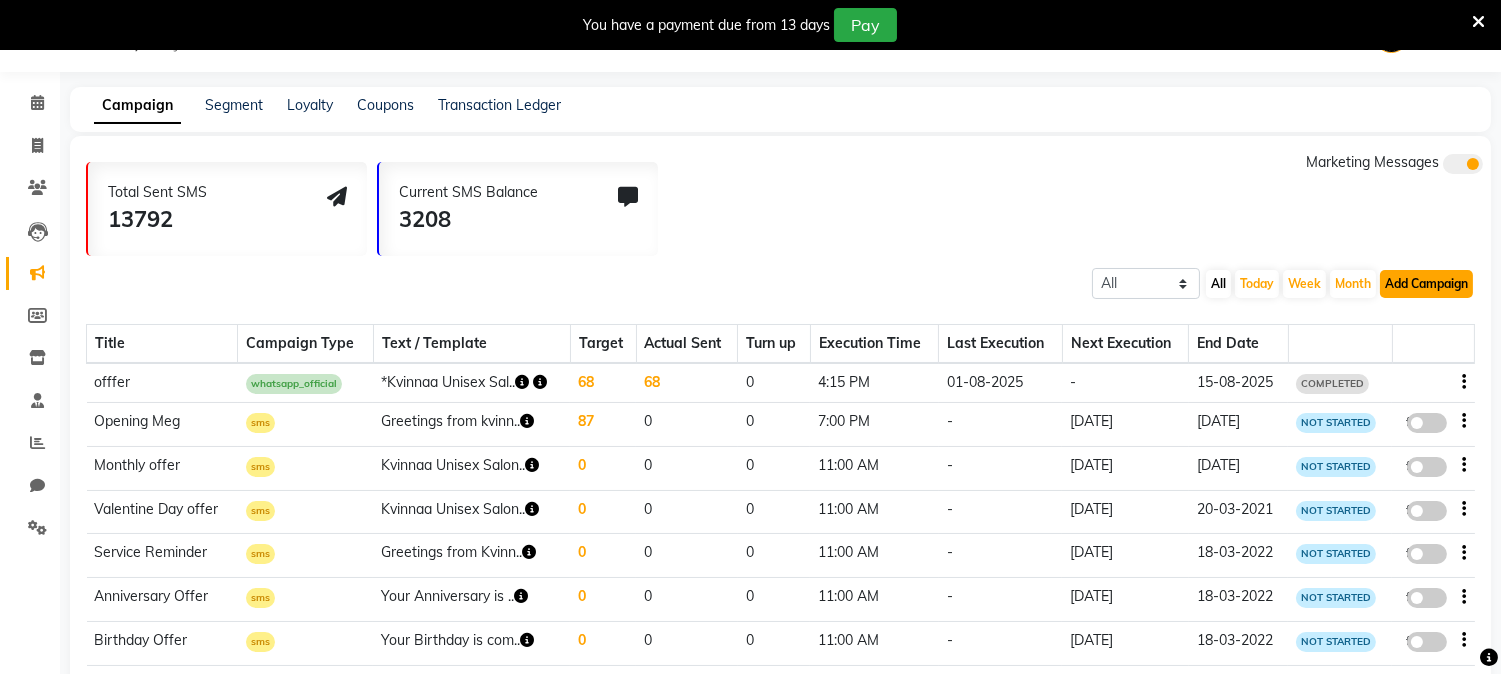 click on "Add Campaign" at bounding box center (1426, 284) 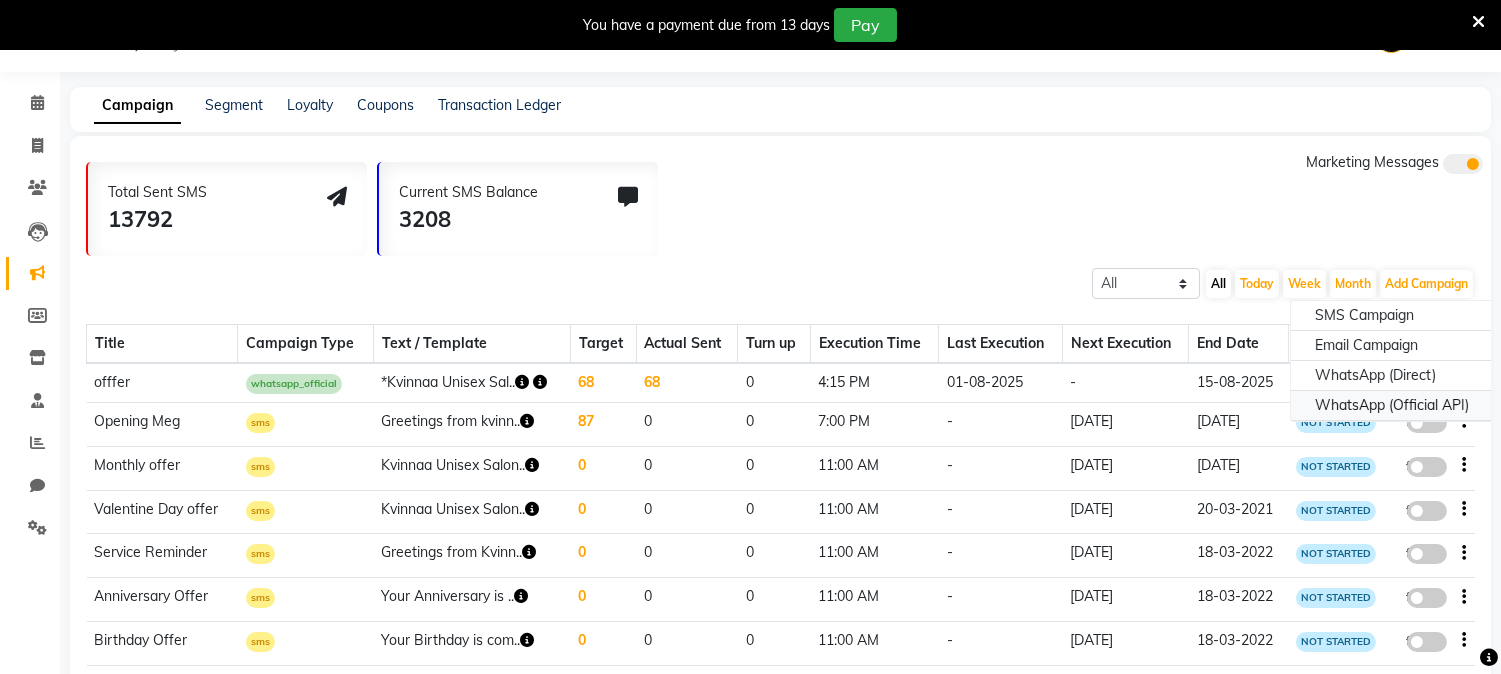 click on "WhatsApp (Official API)" 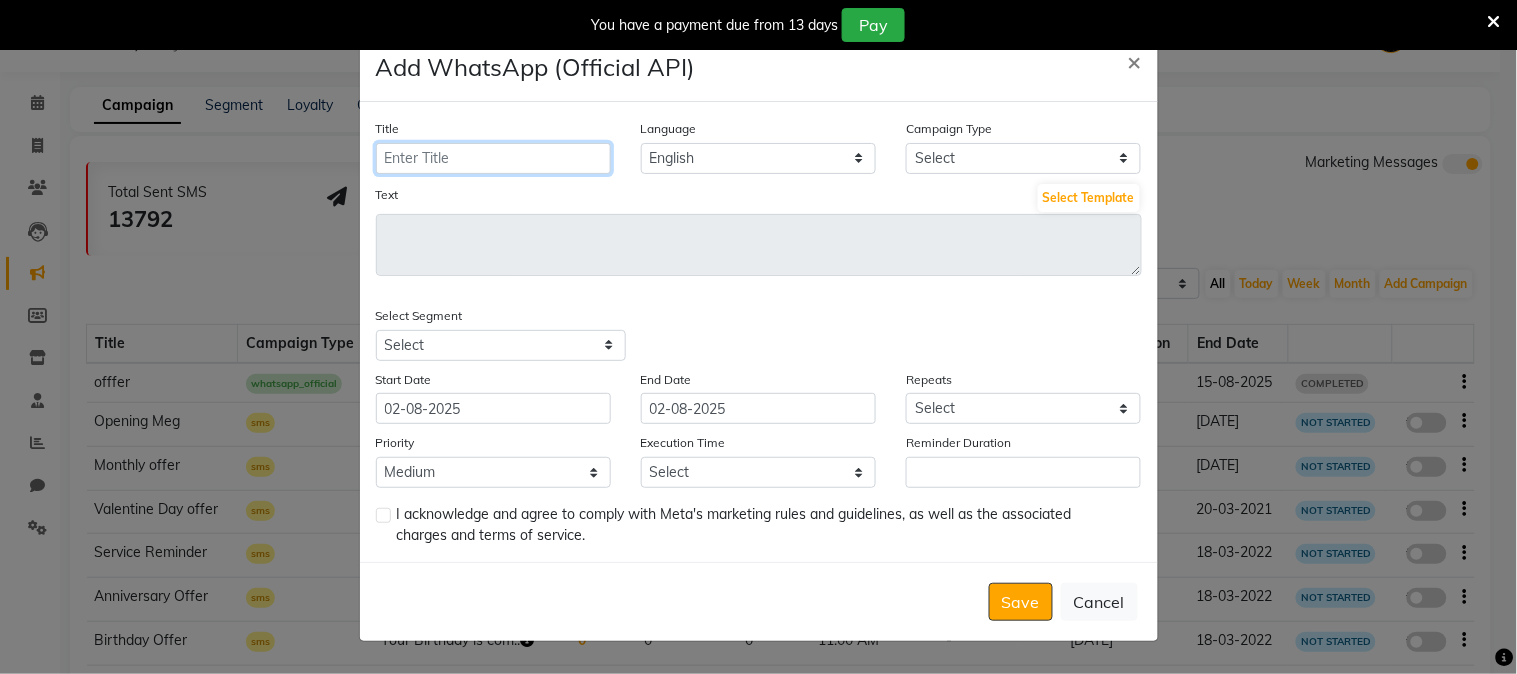 click on "Title" at bounding box center [493, 158] 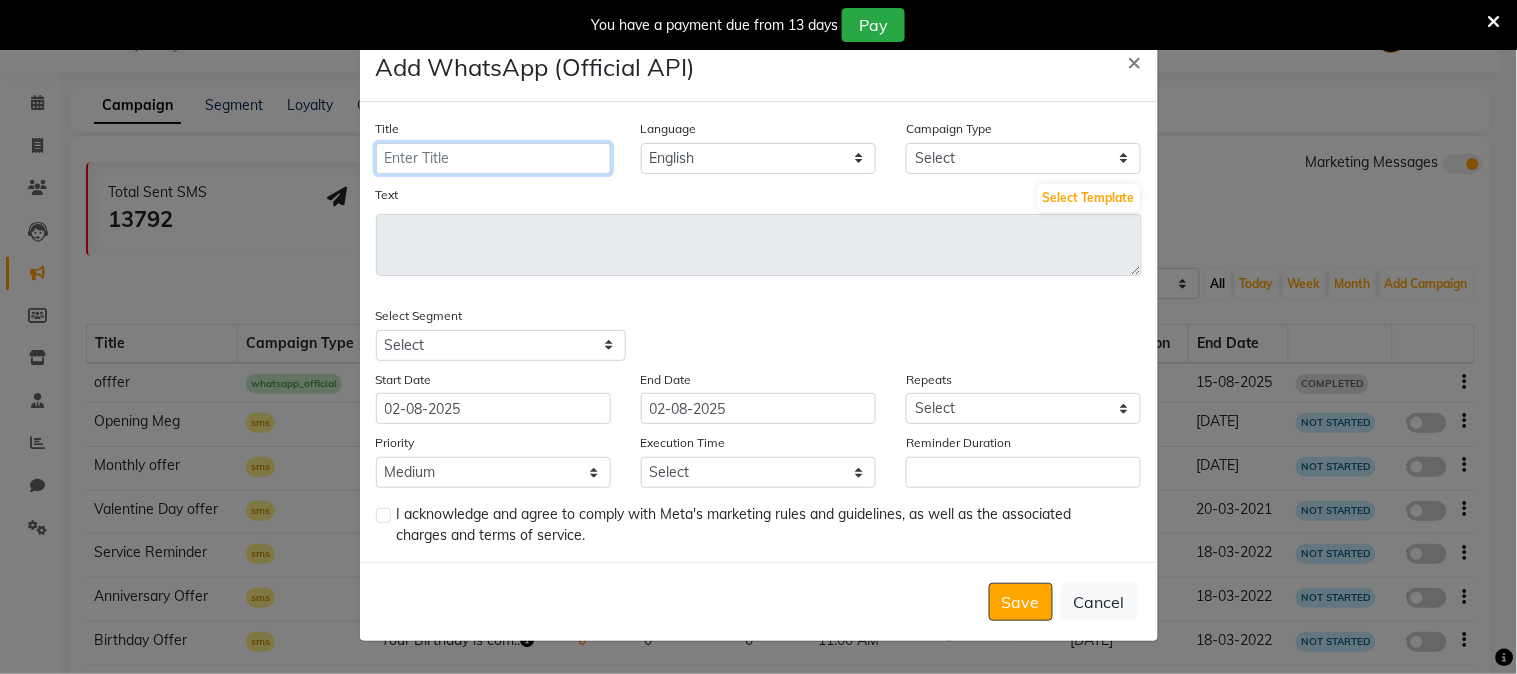 type on "offfer" 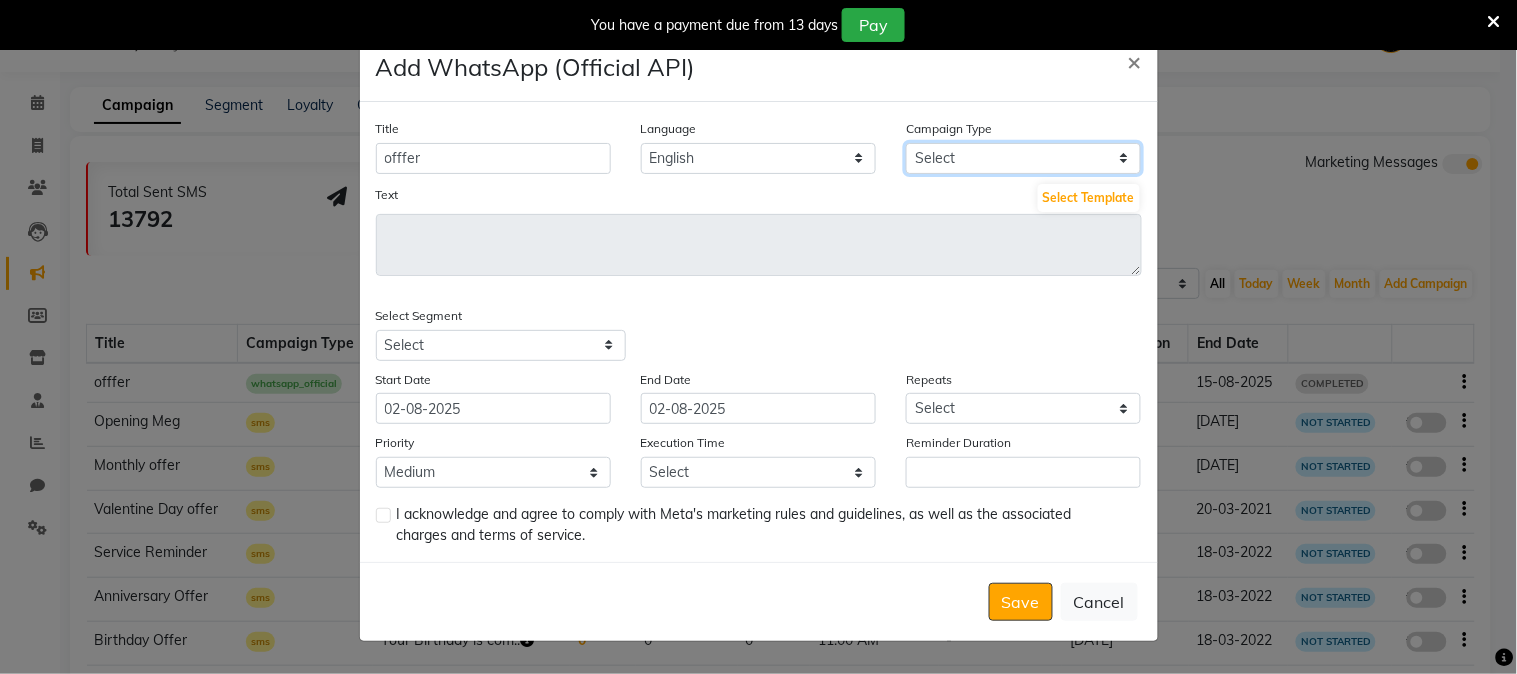 click on "Select Birthday Anniversary Promotional Service reminder" at bounding box center [1023, 158] 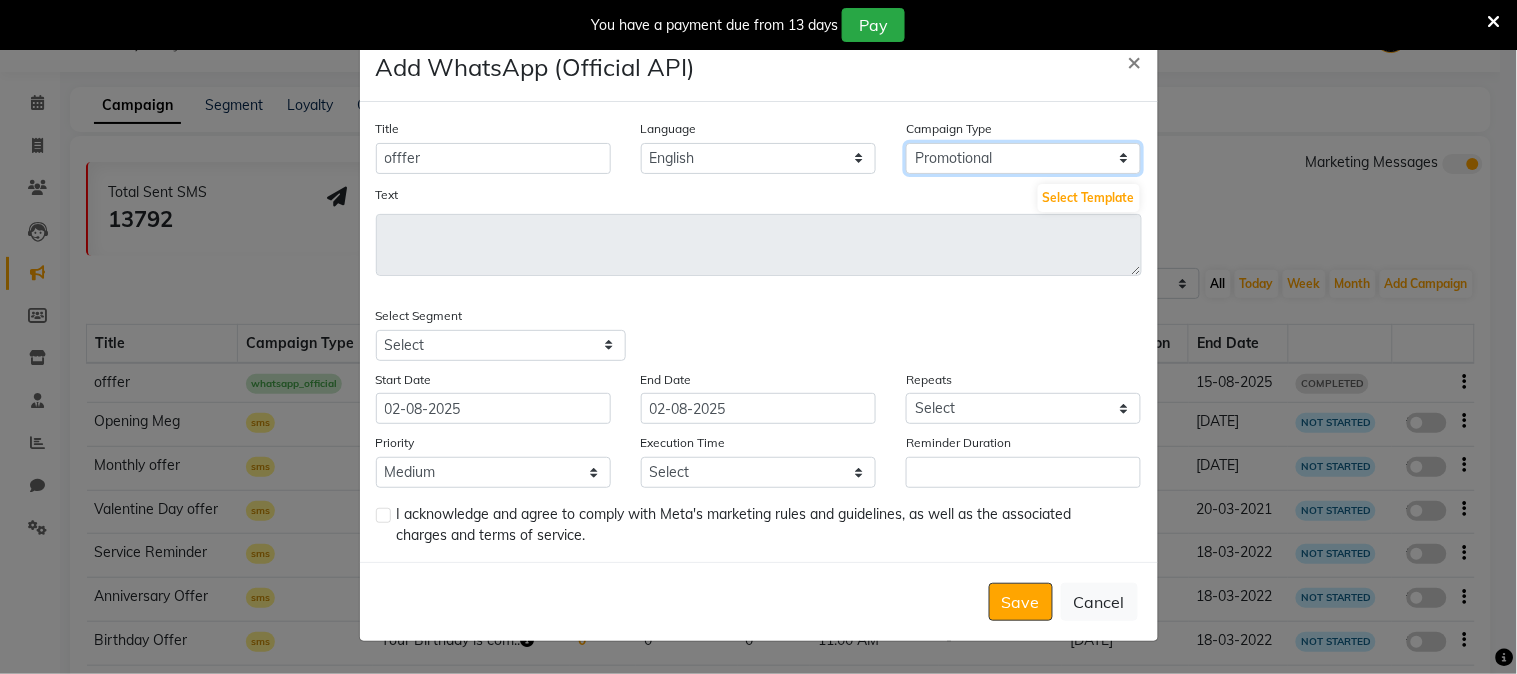 click on "Select Birthday Anniversary Promotional Service reminder" at bounding box center (1023, 158) 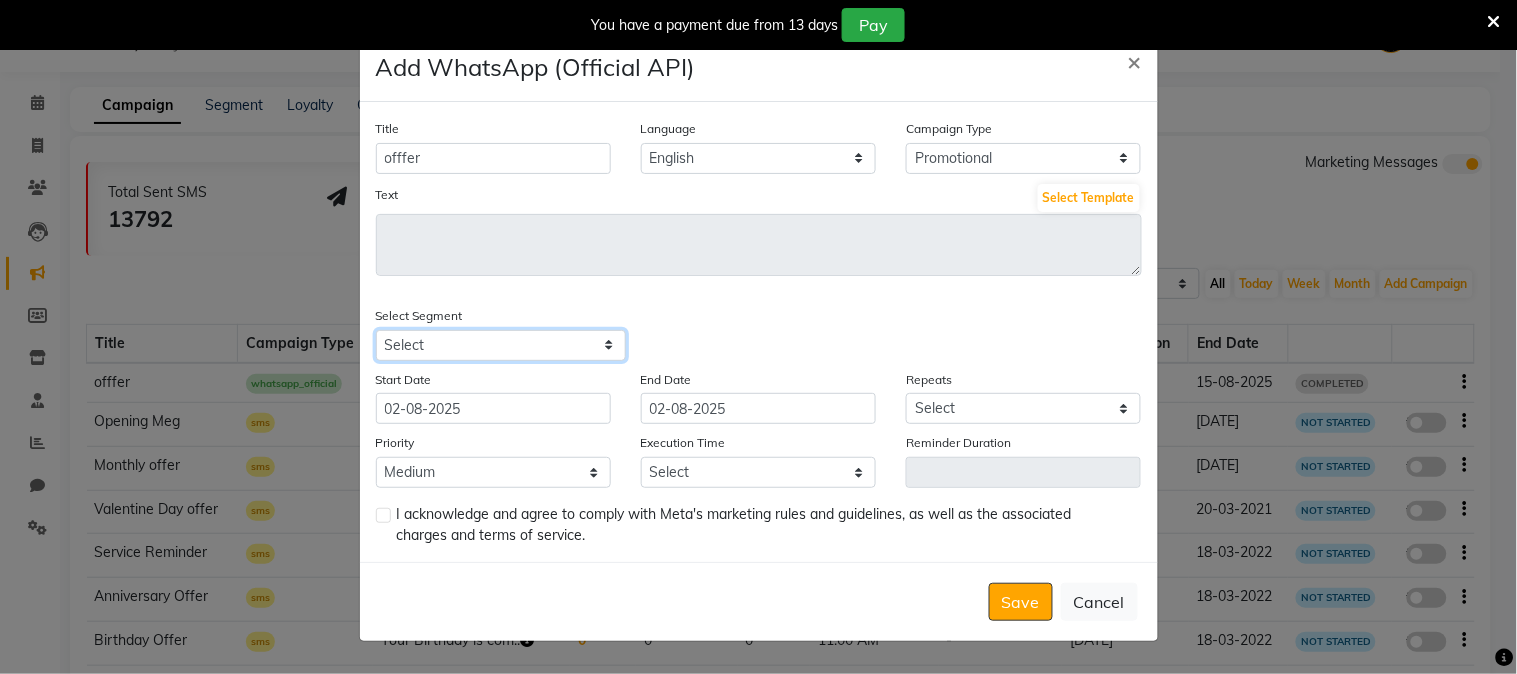 click on "Select All Customers All Male Customer All Female Customer All Members All Customers Visited in last 30 days All Customers Visited in last 60 days but not in last 30 days Inactive/Lost Customers High Ticket Customers Low Ticket Customers Frequent Customers Regular Customers New Customers All Customers with Valid Birthdays All Customers with Valid Anniversary All Customer Visited in 2020 Hair Cut & Beard Keratin Customer Active Client Visit in last 180 days BIRTHDAY THIS MONTH Birthday in 60 day" at bounding box center [501, 345] 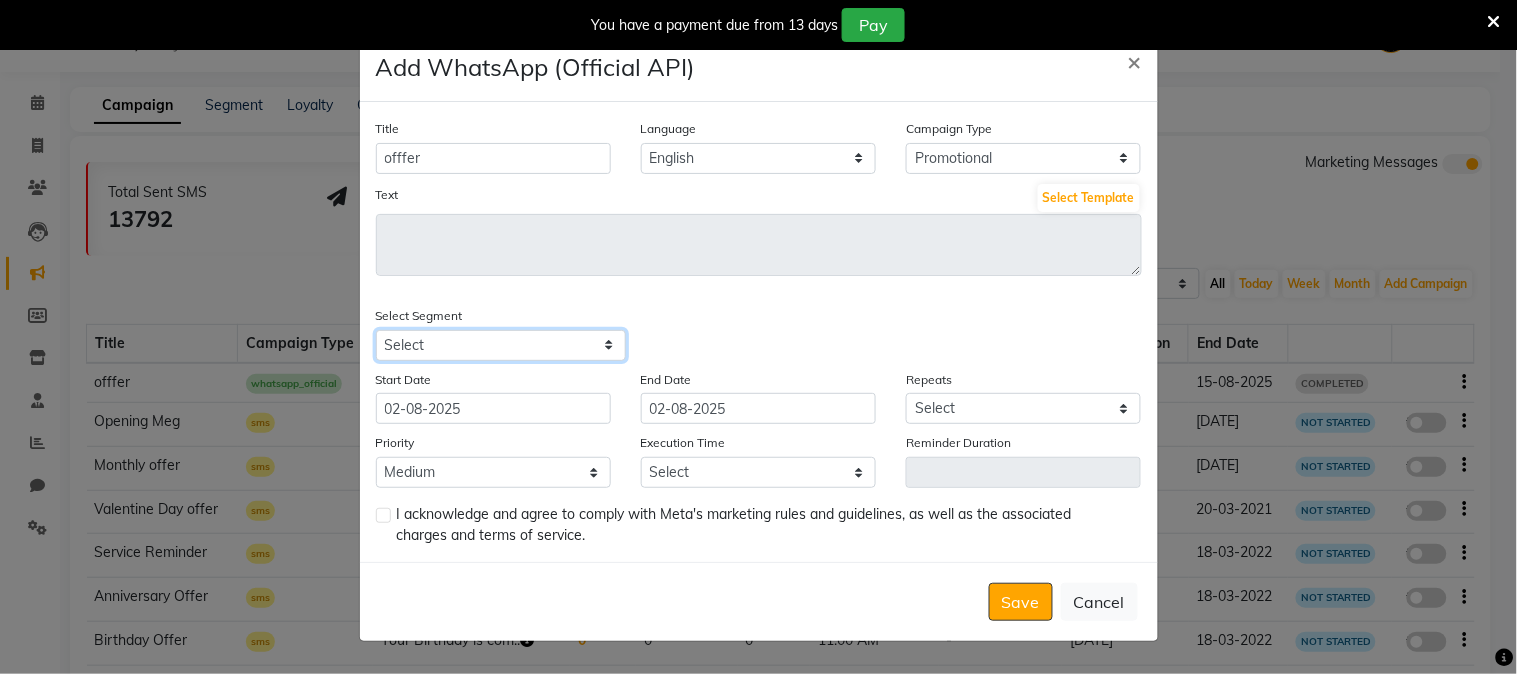 click on "Select All Customers All Male Customer All Female Customer All Members All Customers Visited in last 30 days All Customers Visited in last 60 days but not in last 30 days Inactive/Lost Customers High Ticket Customers Low Ticket Customers Frequent Customers Regular Customers New Customers All Customers with Valid Birthdays All Customers with Valid Anniversary All Customer Visited in 2020 Hair Cut & Beard Keratin Customer Active Client Visit in last 180 days BIRTHDAY THIS MONTH Birthday in 60 day" at bounding box center [501, 345] 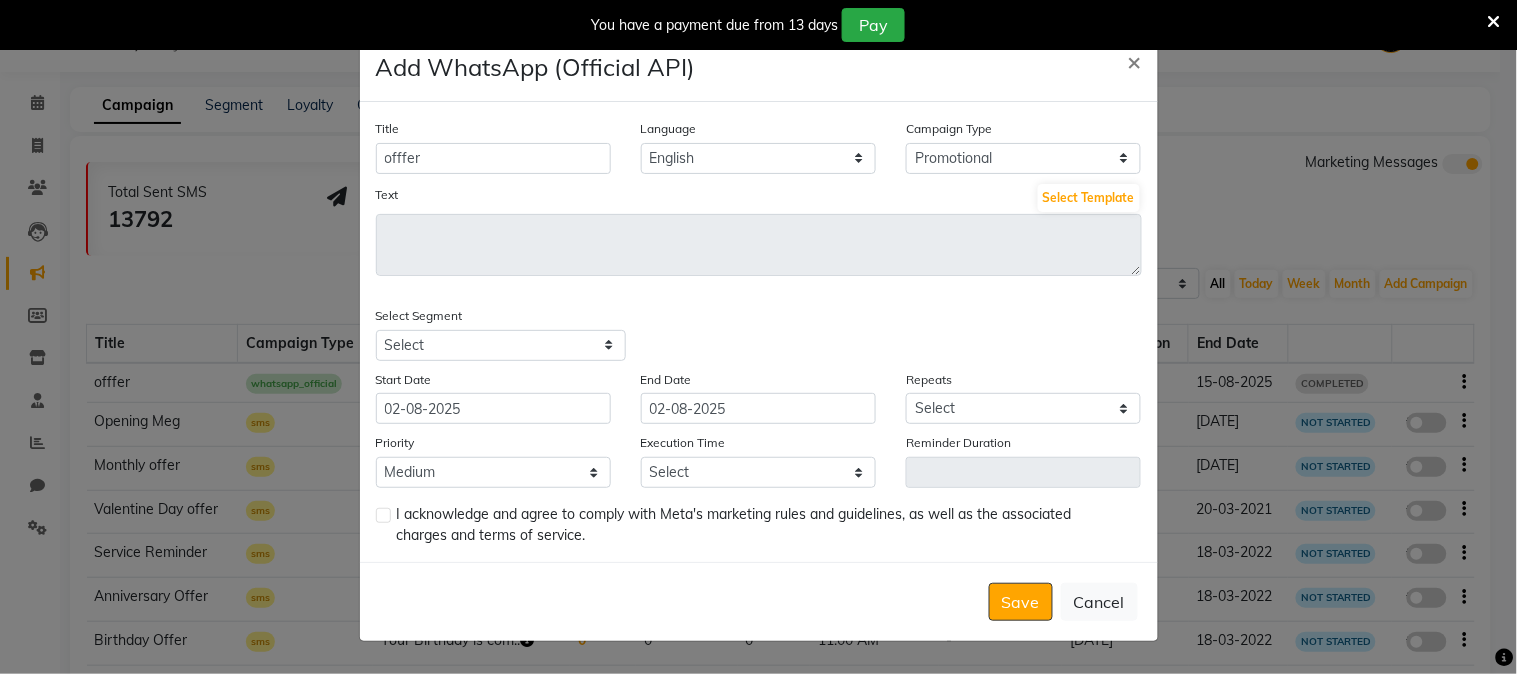 click on "Select Segment Select All Customers All Male Customer All Female Customer All Members All Customers Visited in last 30 days All Customers Visited in last 60 days but not in last 30 days Inactive/Lost Customers High Ticket Customers Low Ticket Customers Frequent Customers Regular Customers New Customers All Customers with Valid Birthdays All Customers with Valid Anniversary All Customer Visited in 2020 Hair Cut & Beard Keratin Customer Active Client Visit in last 180 days BIRTHDAY THIS MONTH Birthday in 60 day" 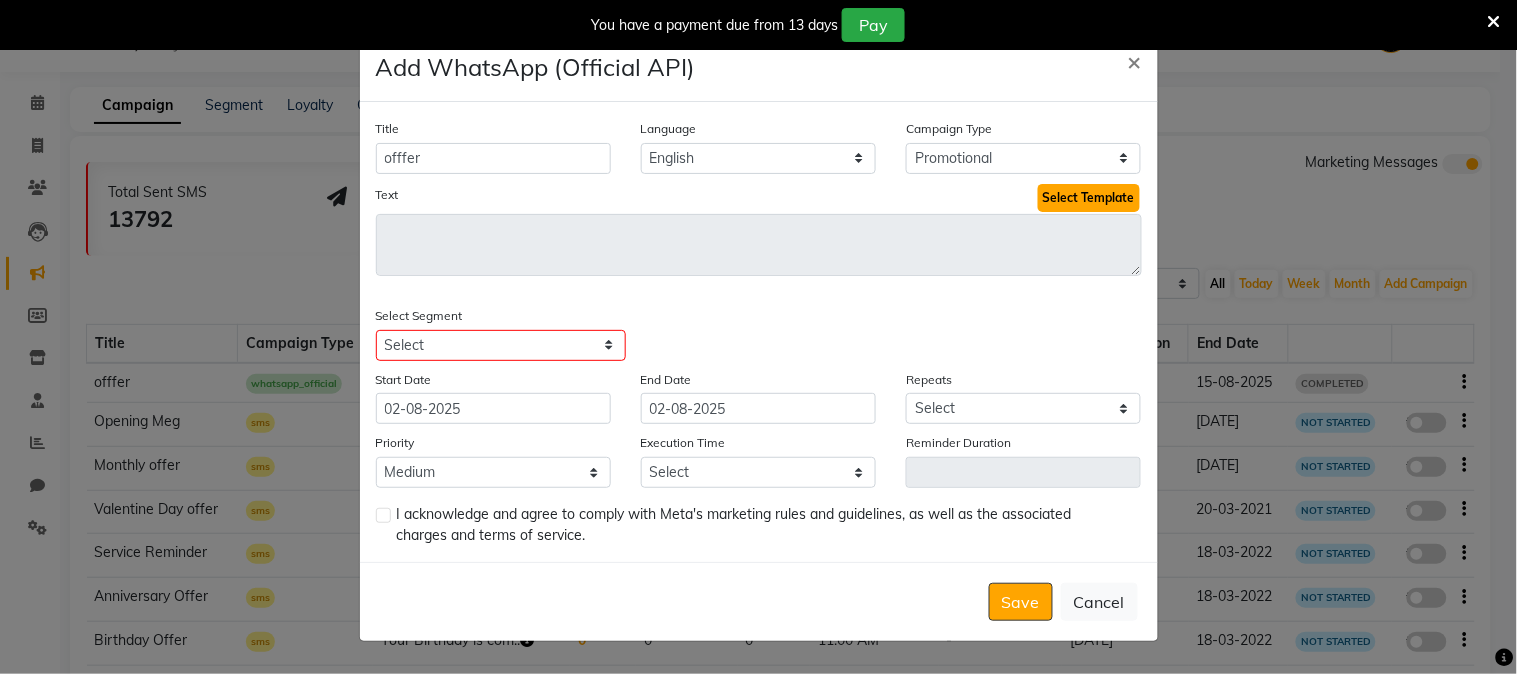 click on "Select Template" 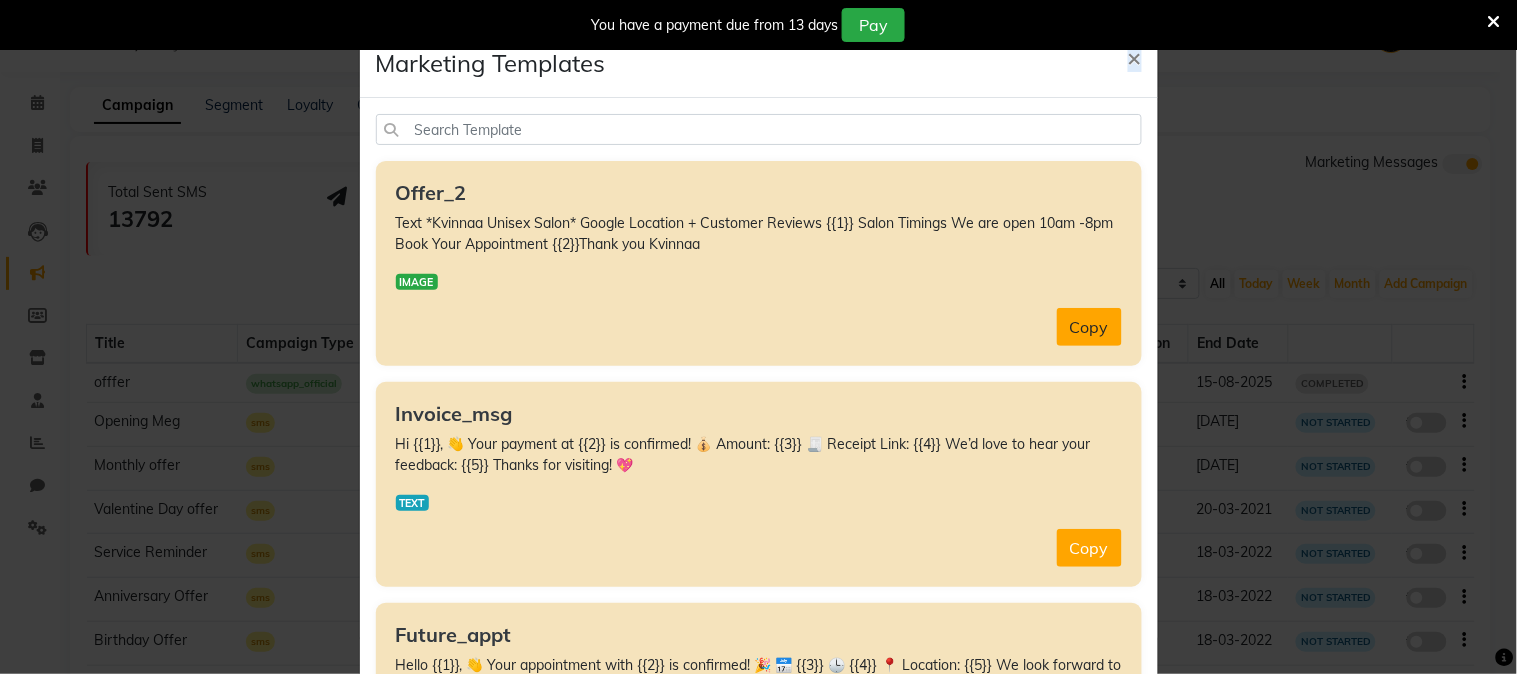 click on "Copy" 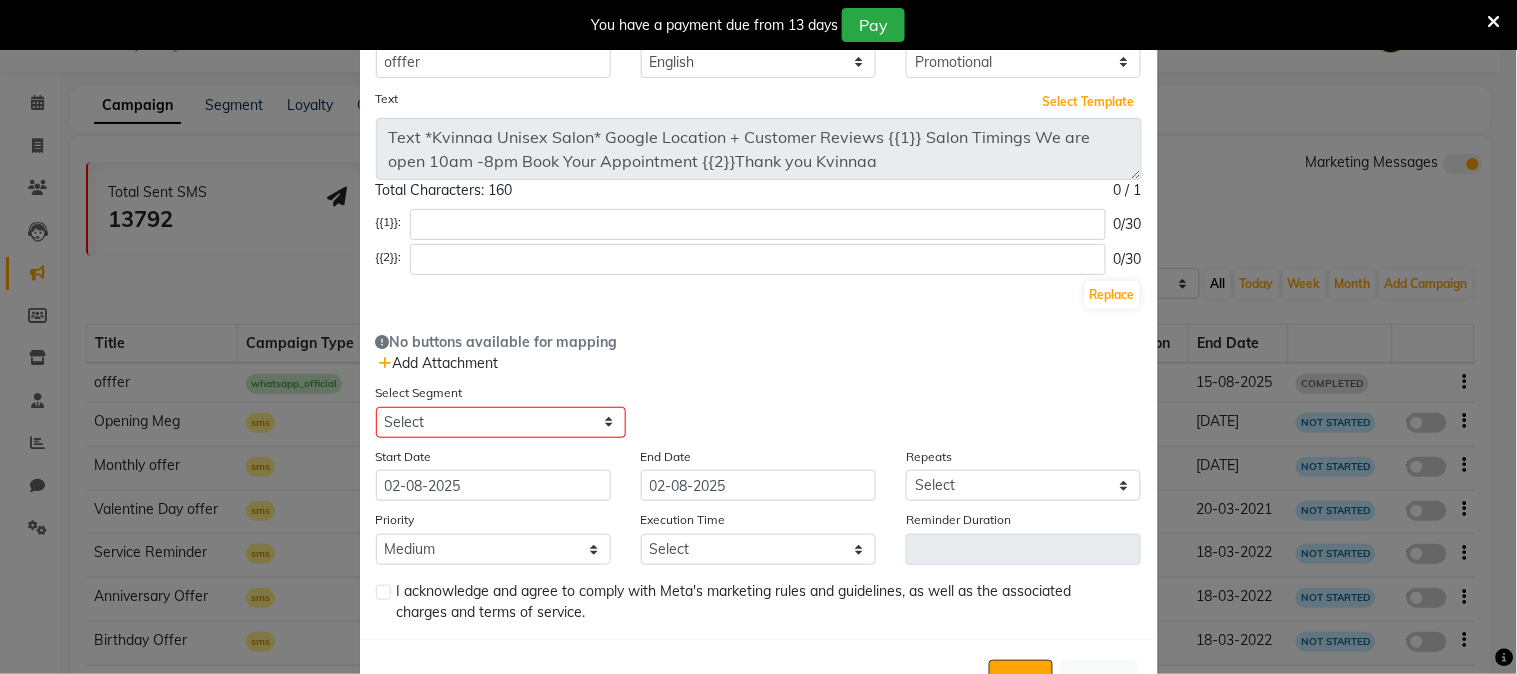 scroll, scrollTop: 0, scrollLeft: 0, axis: both 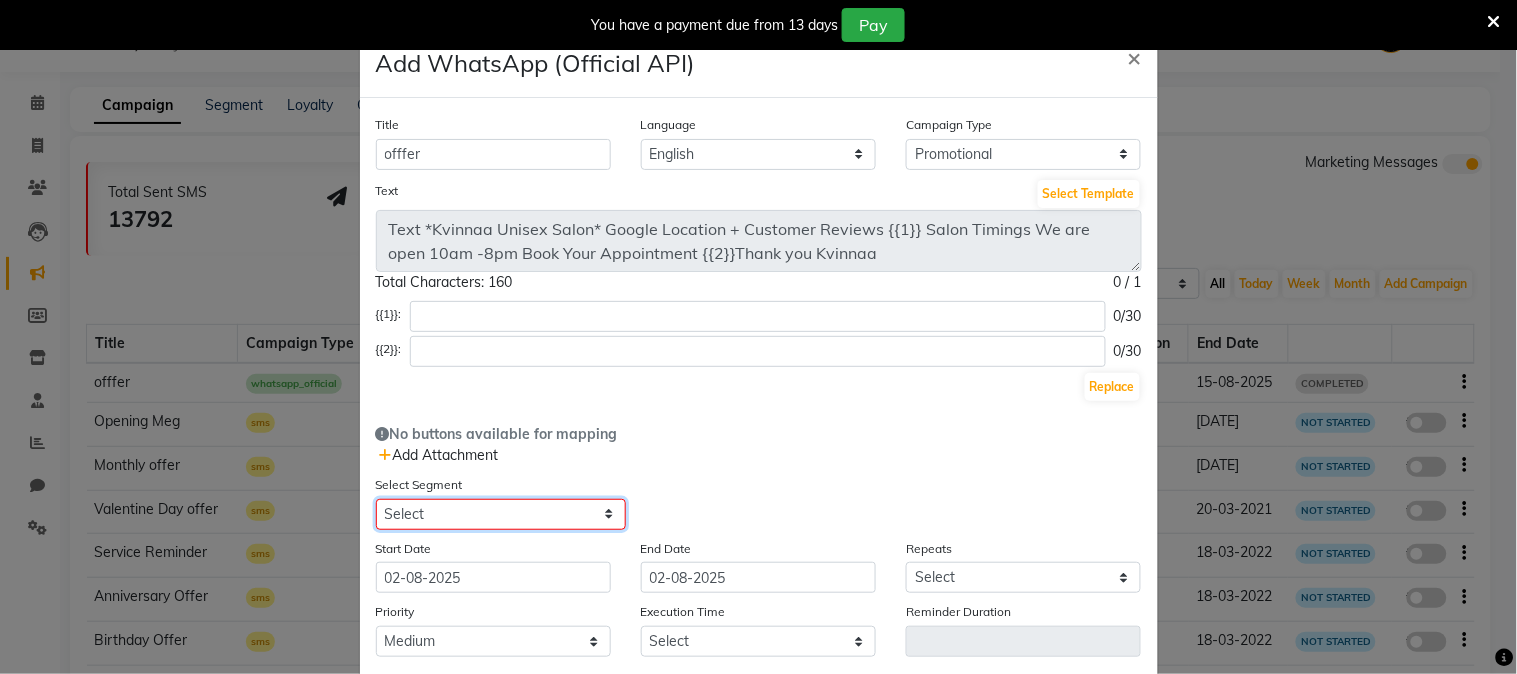 click on "Select All Customers All Male Customer All Female Customer All Members All Customers Visited in last 30 days All Customers Visited in last 60 days but not in last 30 days Inactive/Lost Customers High Ticket Customers Low Ticket Customers Frequent Customers Regular Customers New Customers All Customers with Valid Birthdays All Customers with Valid Anniversary All Customer Visited in 2020 Hair Cut & Beard Keratin Customer Active Client Visit in last 180 days BIRTHDAY THIS MONTH Birthday in 60 day" at bounding box center (501, 514) 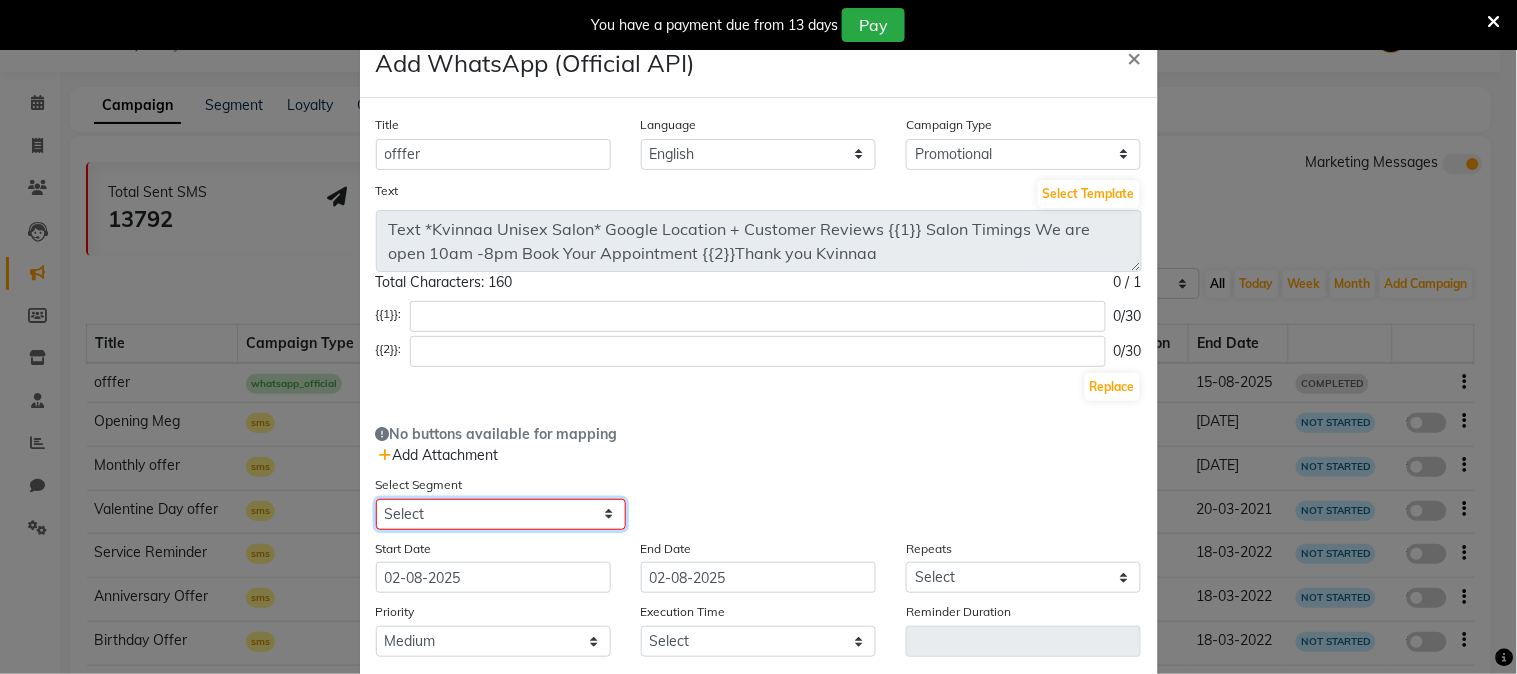 select on "27583" 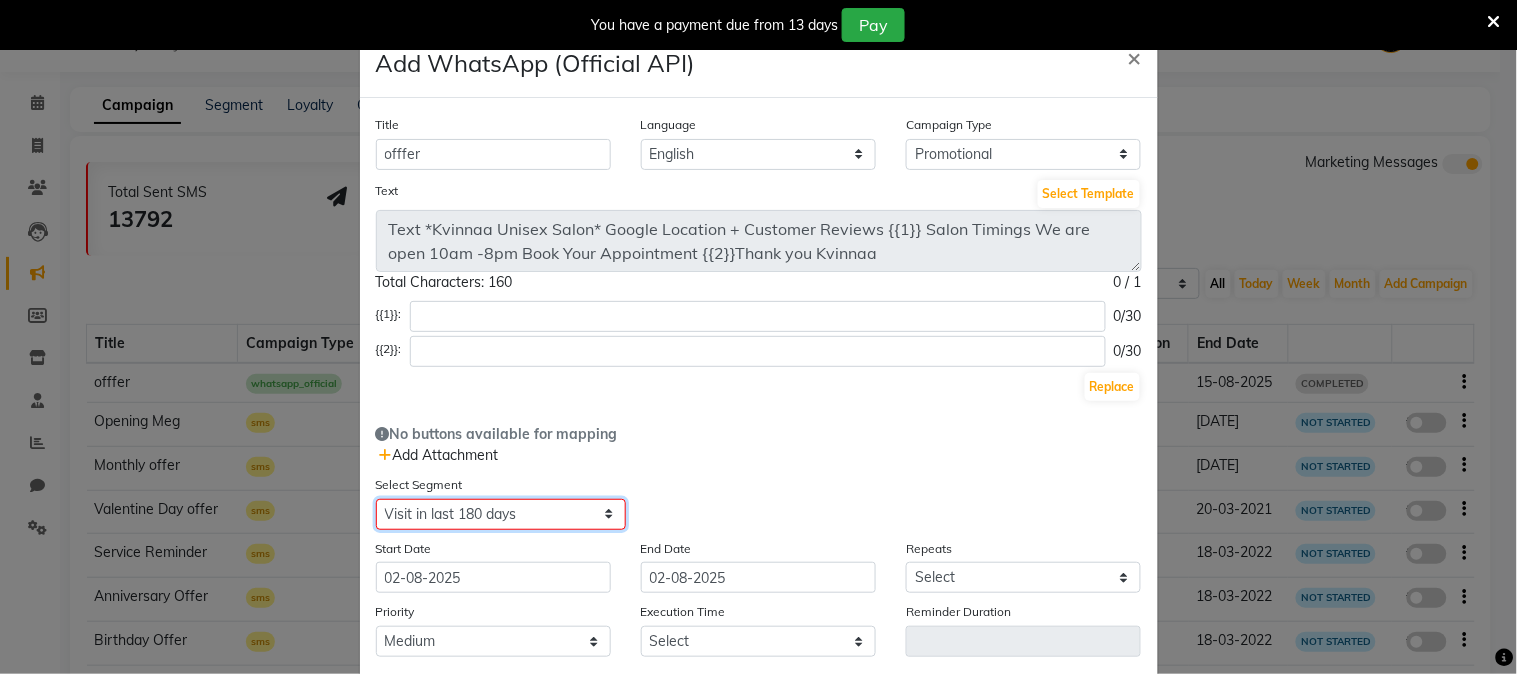 click on "Select All Customers All Male Customer All Female Customer All Members All Customers Visited in last 30 days All Customers Visited in last 60 days but not in last 30 days Inactive/Lost Customers High Ticket Customers Low Ticket Customers Frequent Customers Regular Customers New Customers All Customers with Valid Birthdays All Customers with Valid Anniversary All Customer Visited in 2020 Hair Cut & Beard Keratin Customer Active Client Visit in last 180 days BIRTHDAY THIS MONTH Birthday in 60 day" at bounding box center [501, 514] 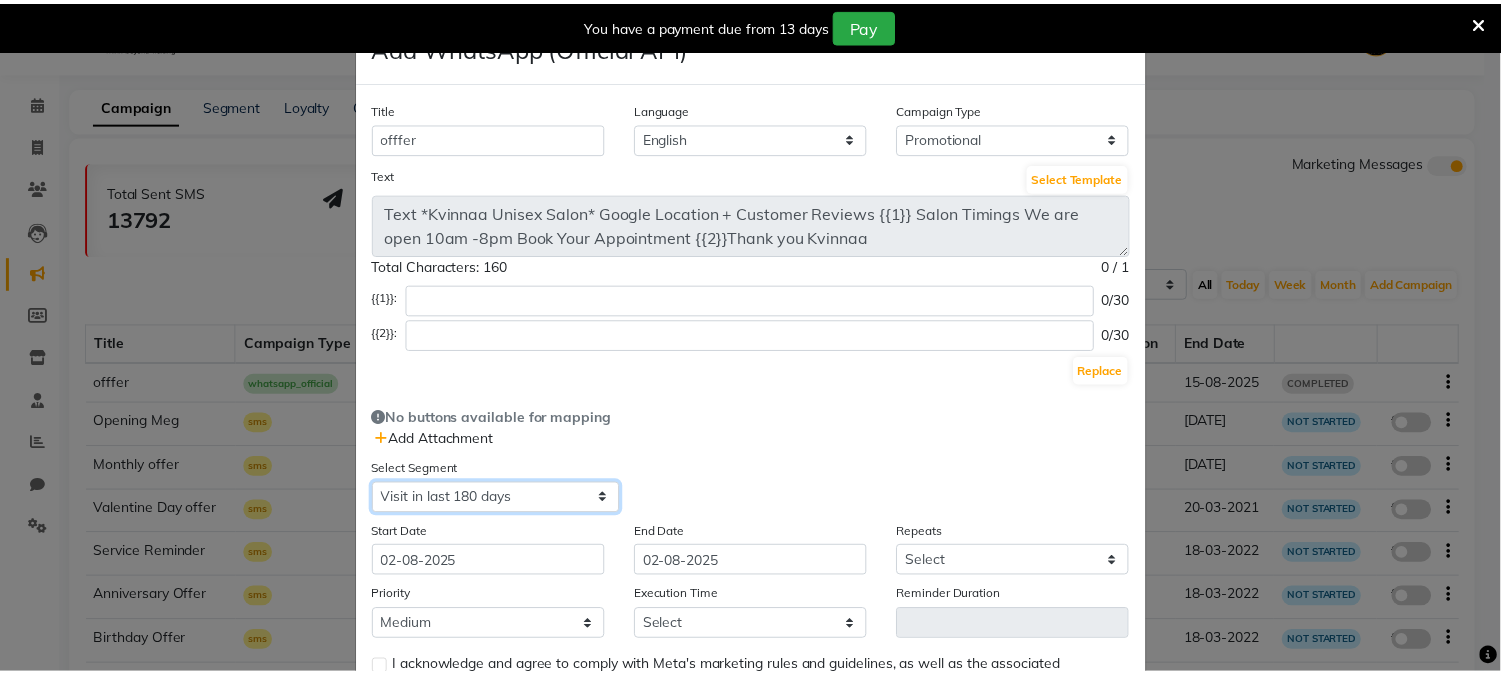 scroll, scrollTop: 0, scrollLeft: 0, axis: both 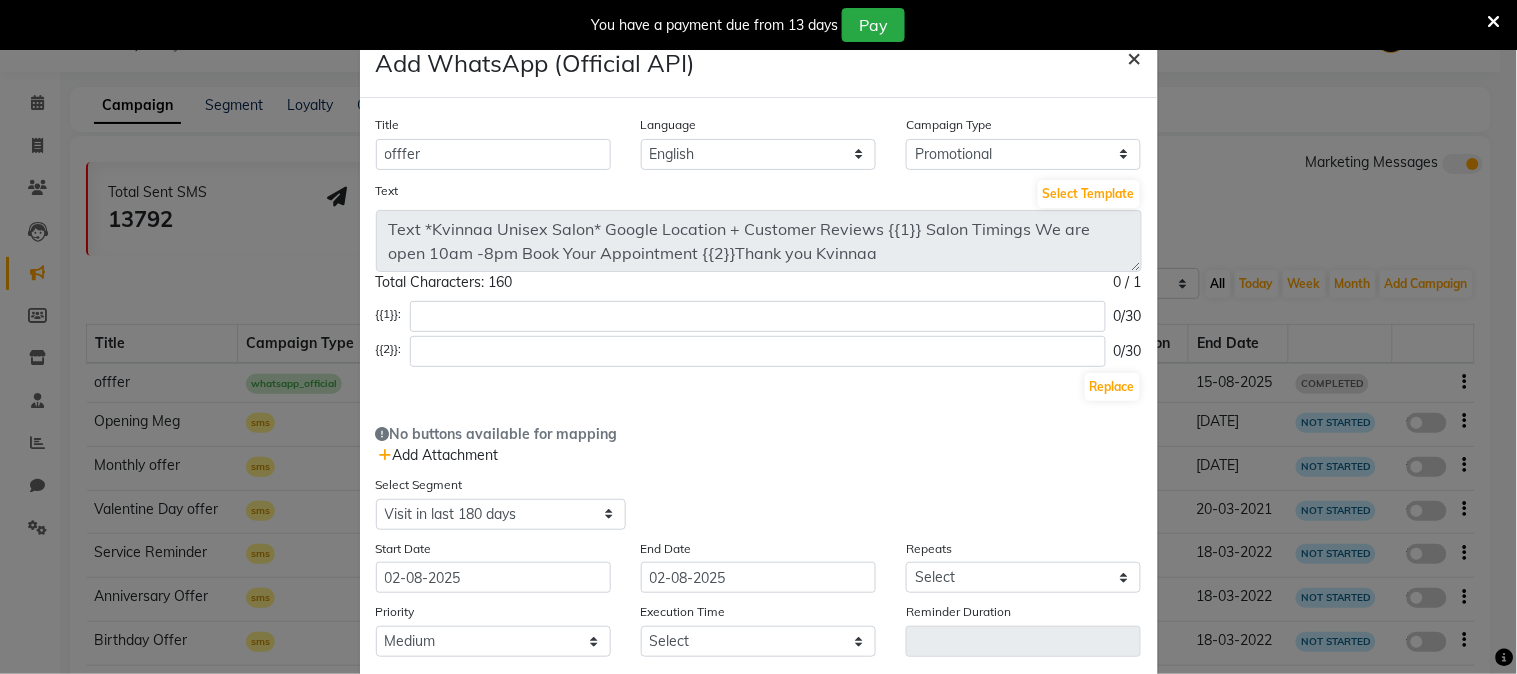click on "×" 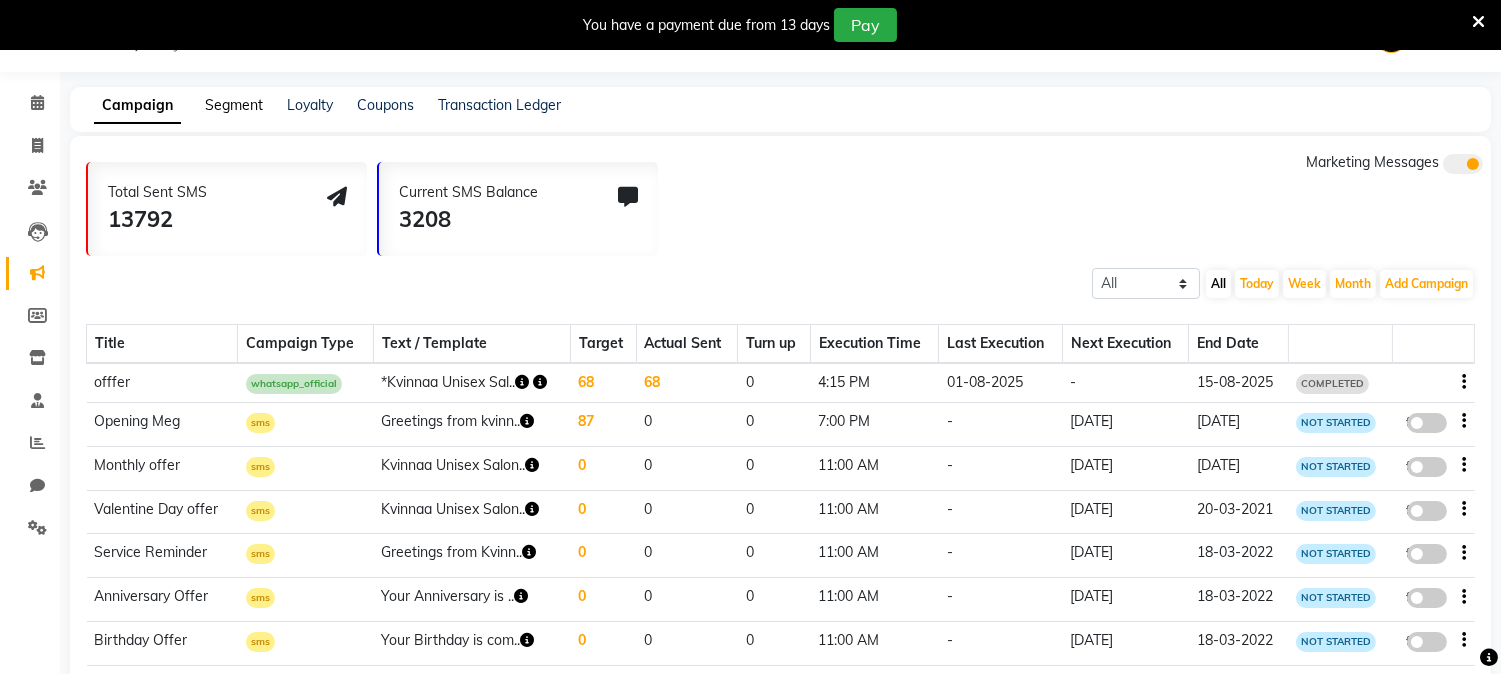 click on "Segment" 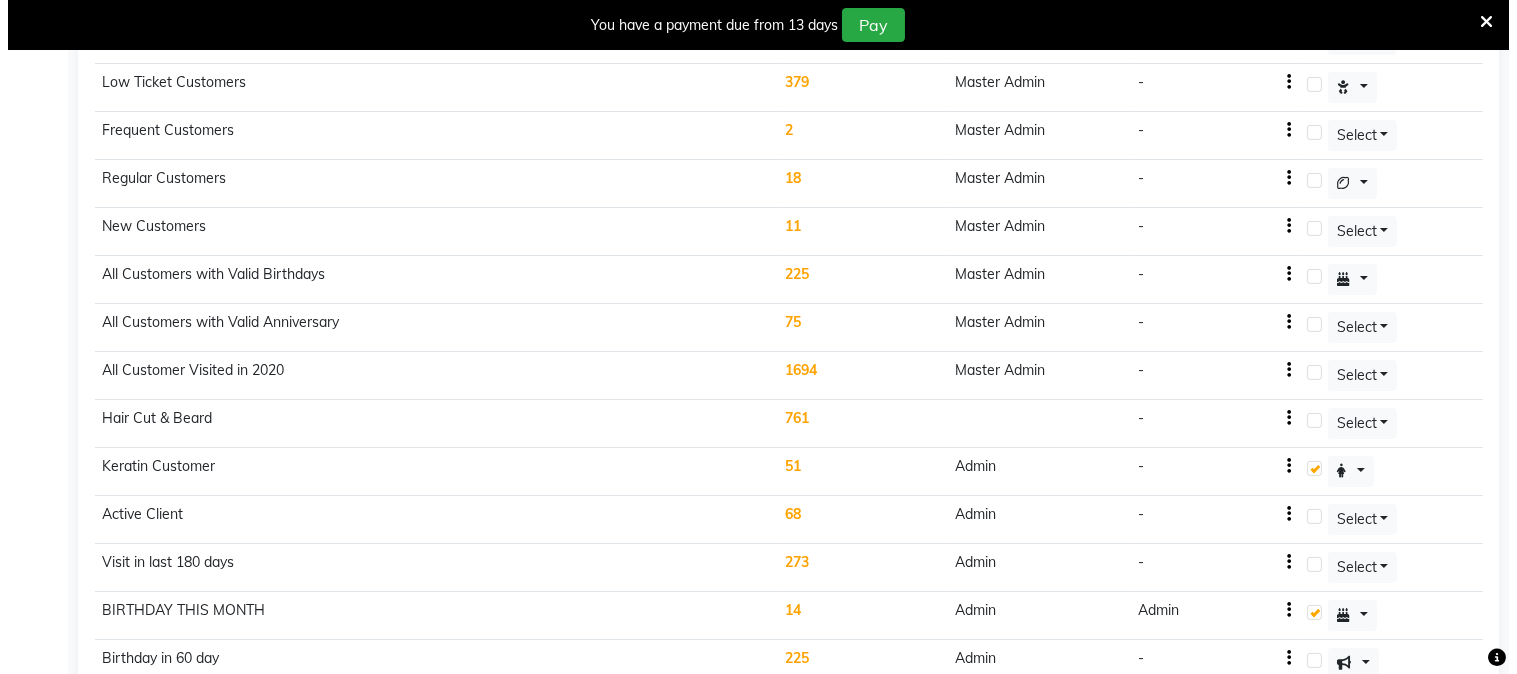 scroll, scrollTop: 670, scrollLeft: 0, axis: vertical 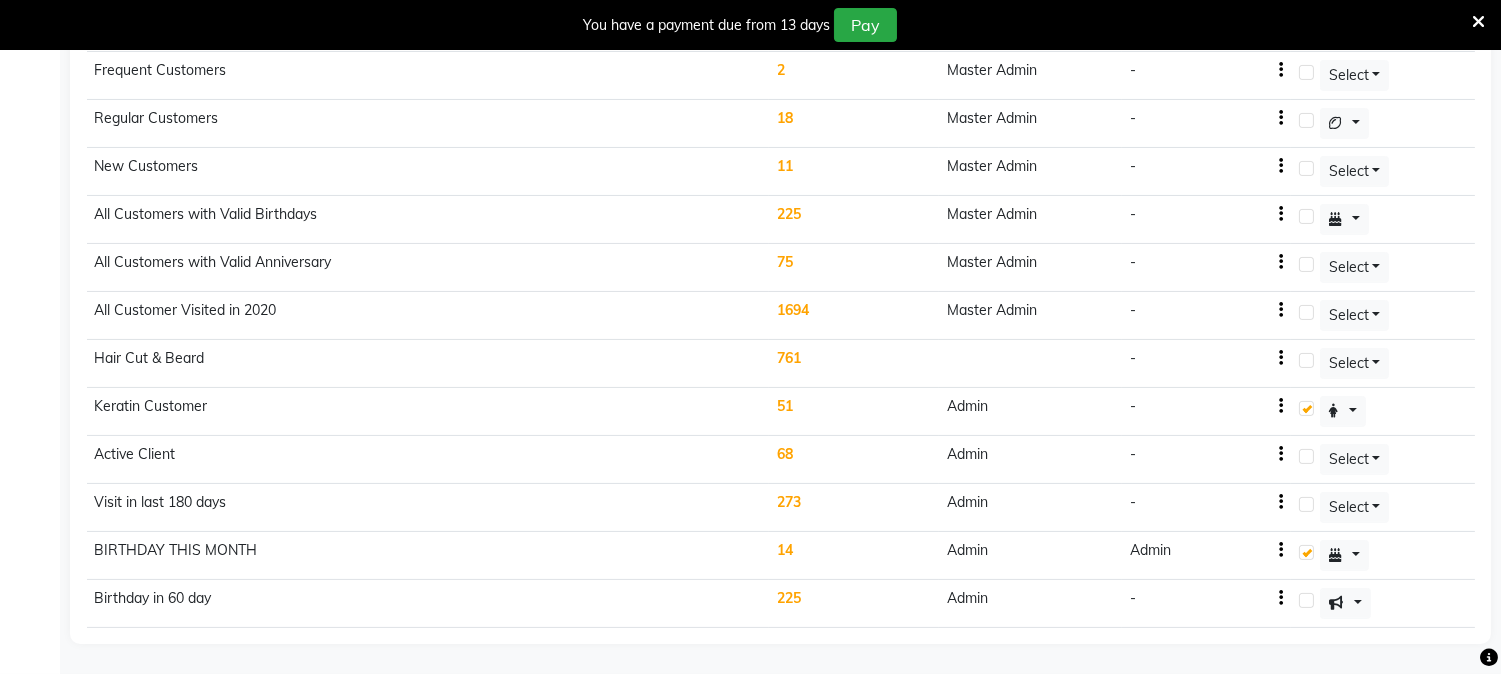 click on "273" 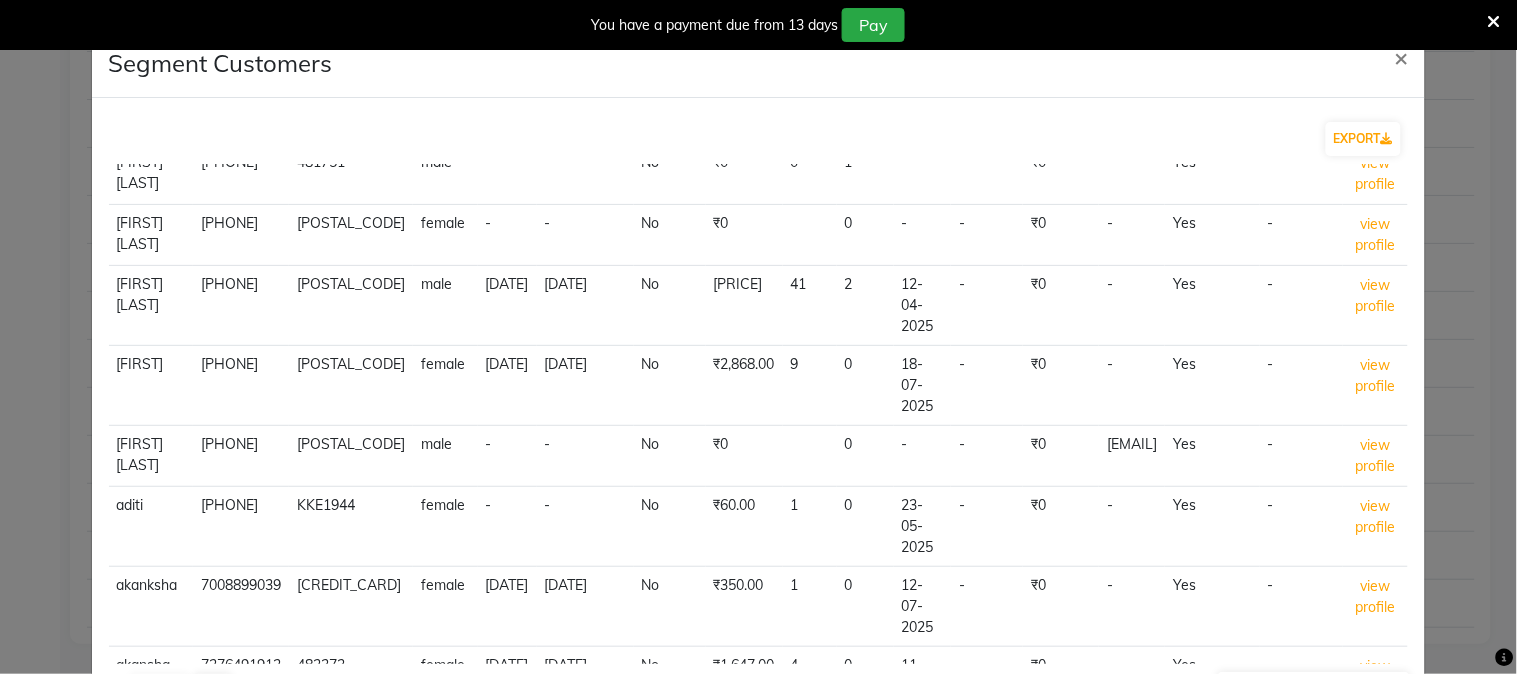 scroll, scrollTop: 317, scrollLeft: 0, axis: vertical 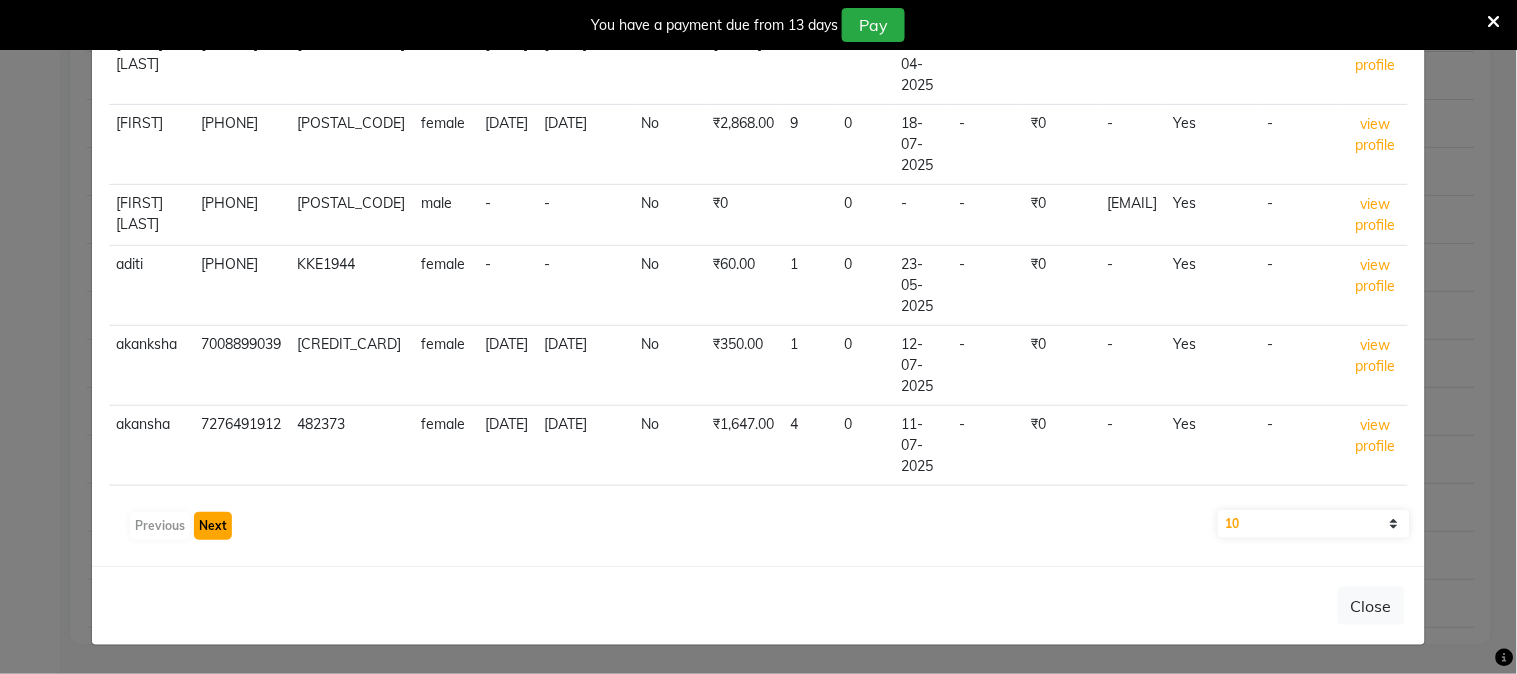 click on "Next" 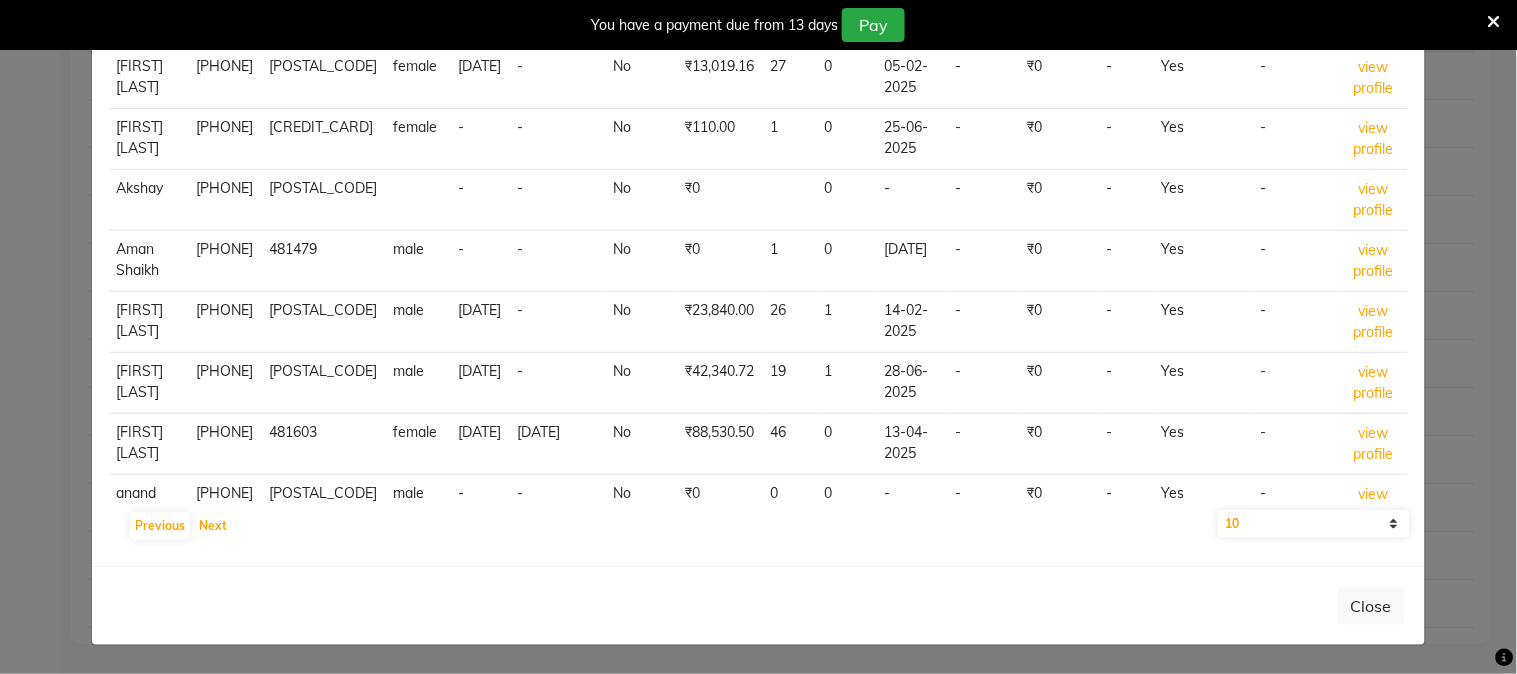 scroll, scrollTop: 0, scrollLeft: 0, axis: both 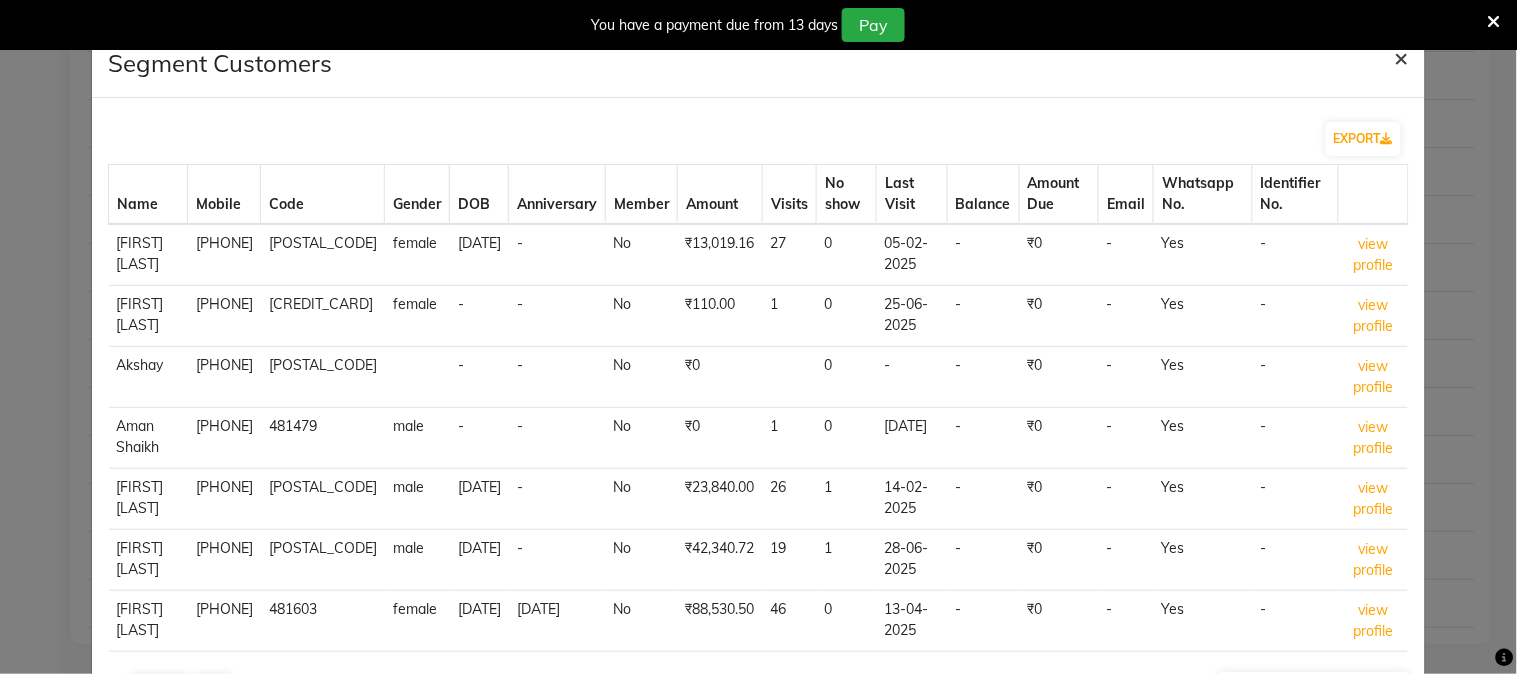 click on "×" 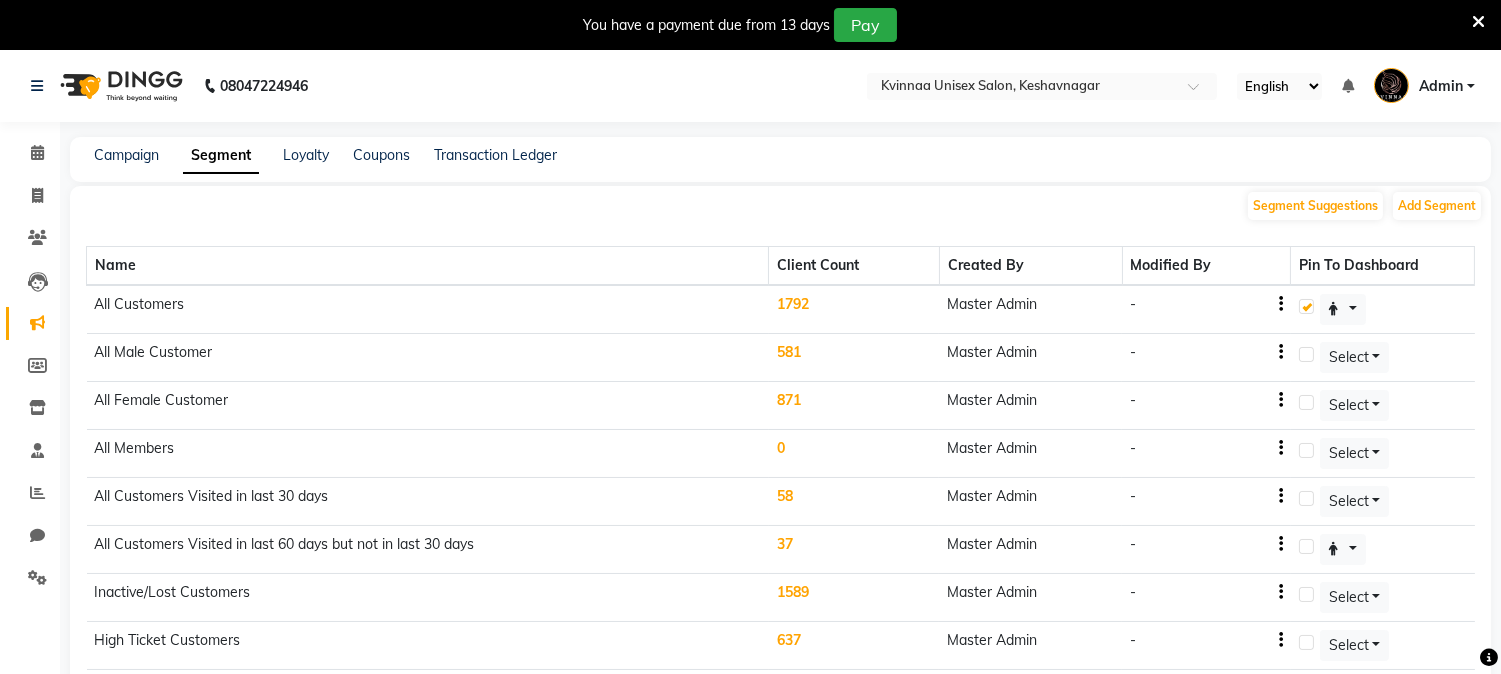 scroll, scrollTop: 111, scrollLeft: 0, axis: vertical 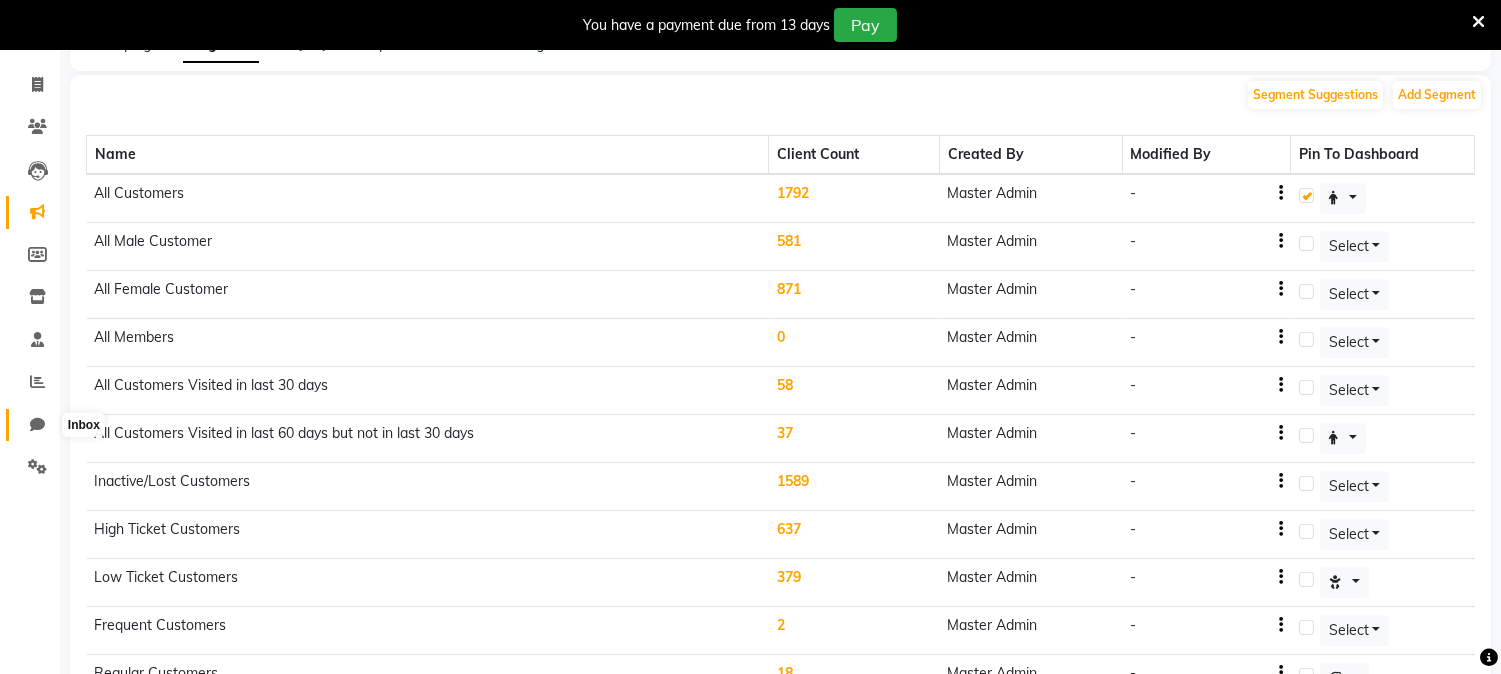 click 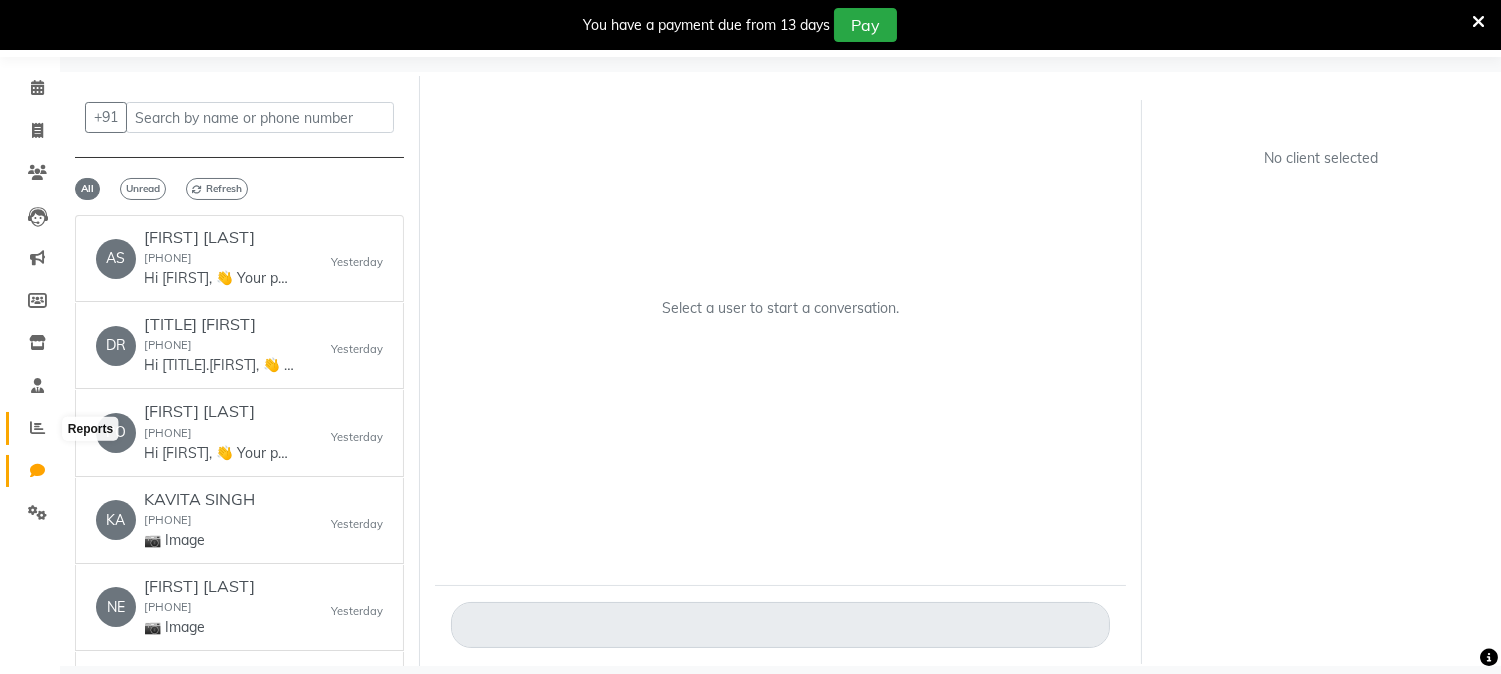 scroll, scrollTop: 64, scrollLeft: 0, axis: vertical 